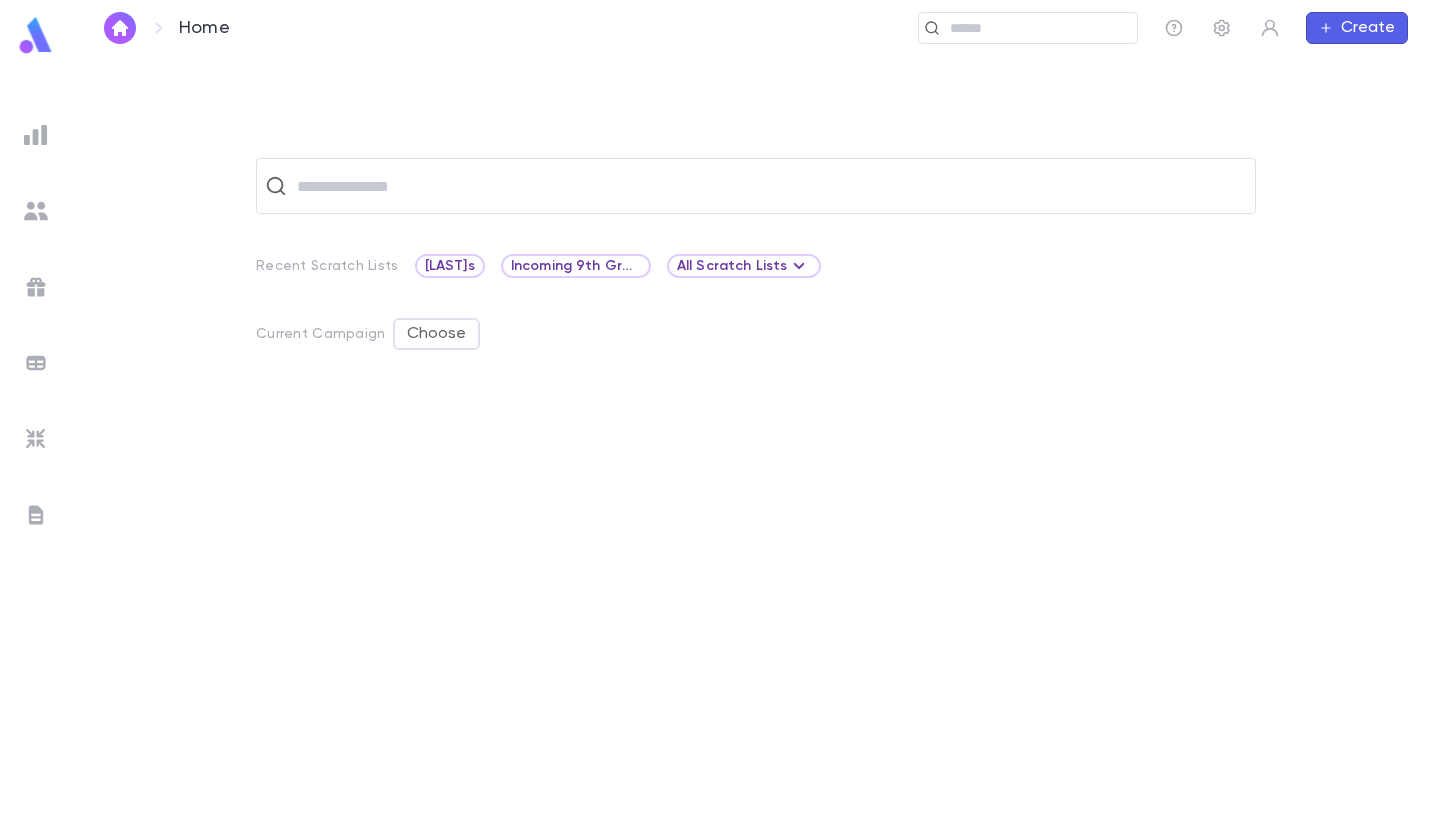scroll, scrollTop: 0, scrollLeft: 0, axis: both 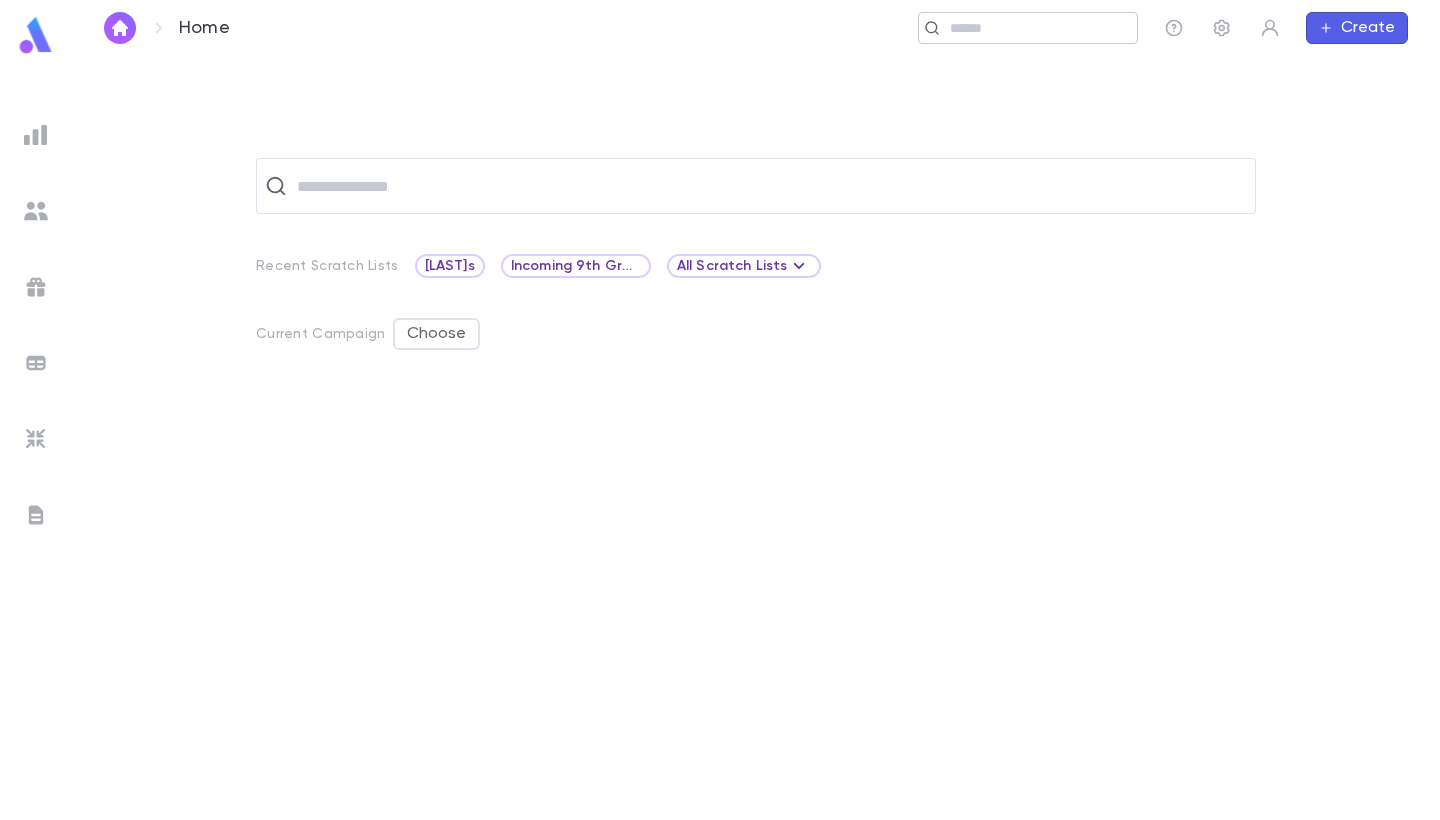 click at bounding box center (1036, 28) 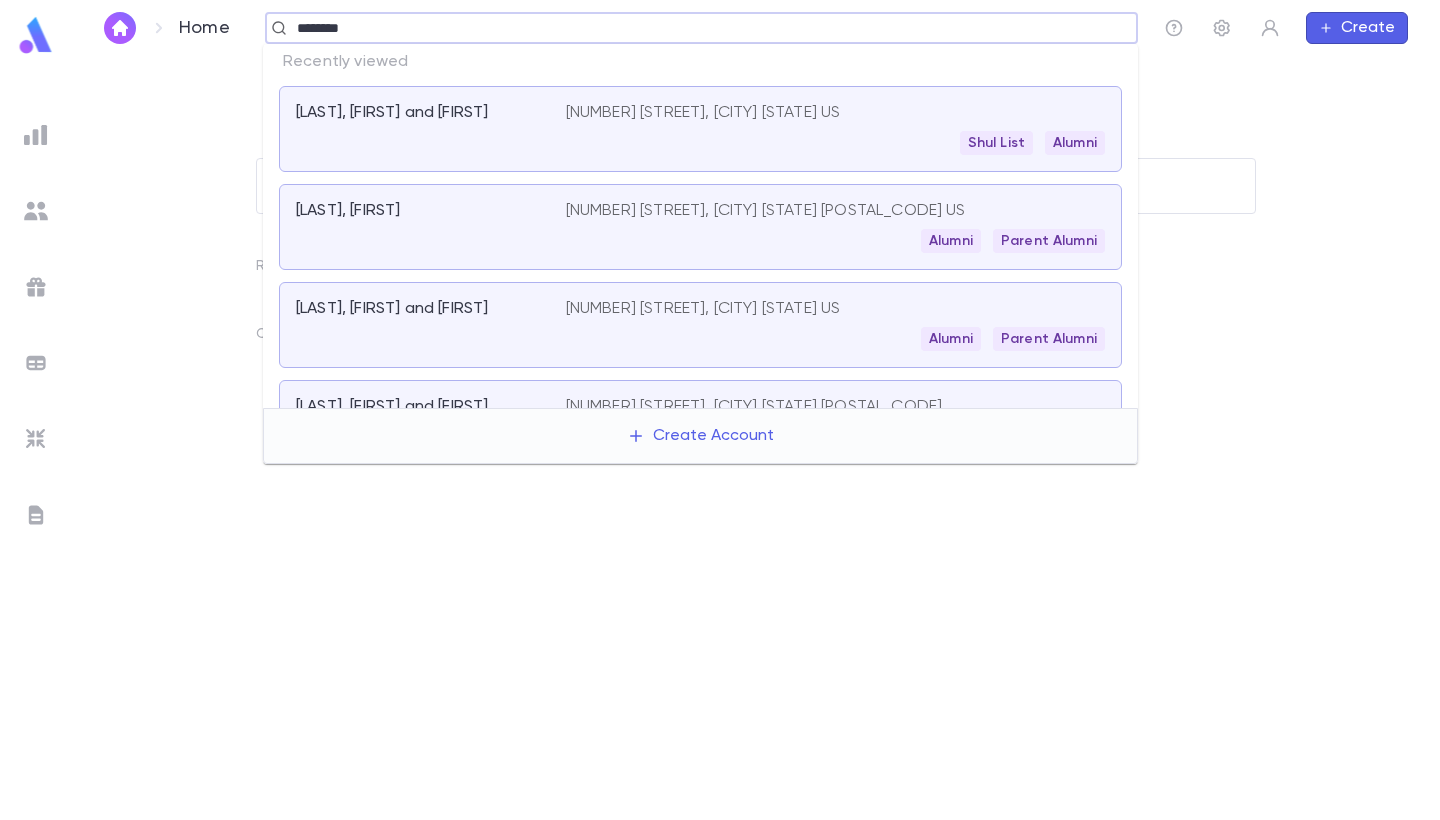 type on "********" 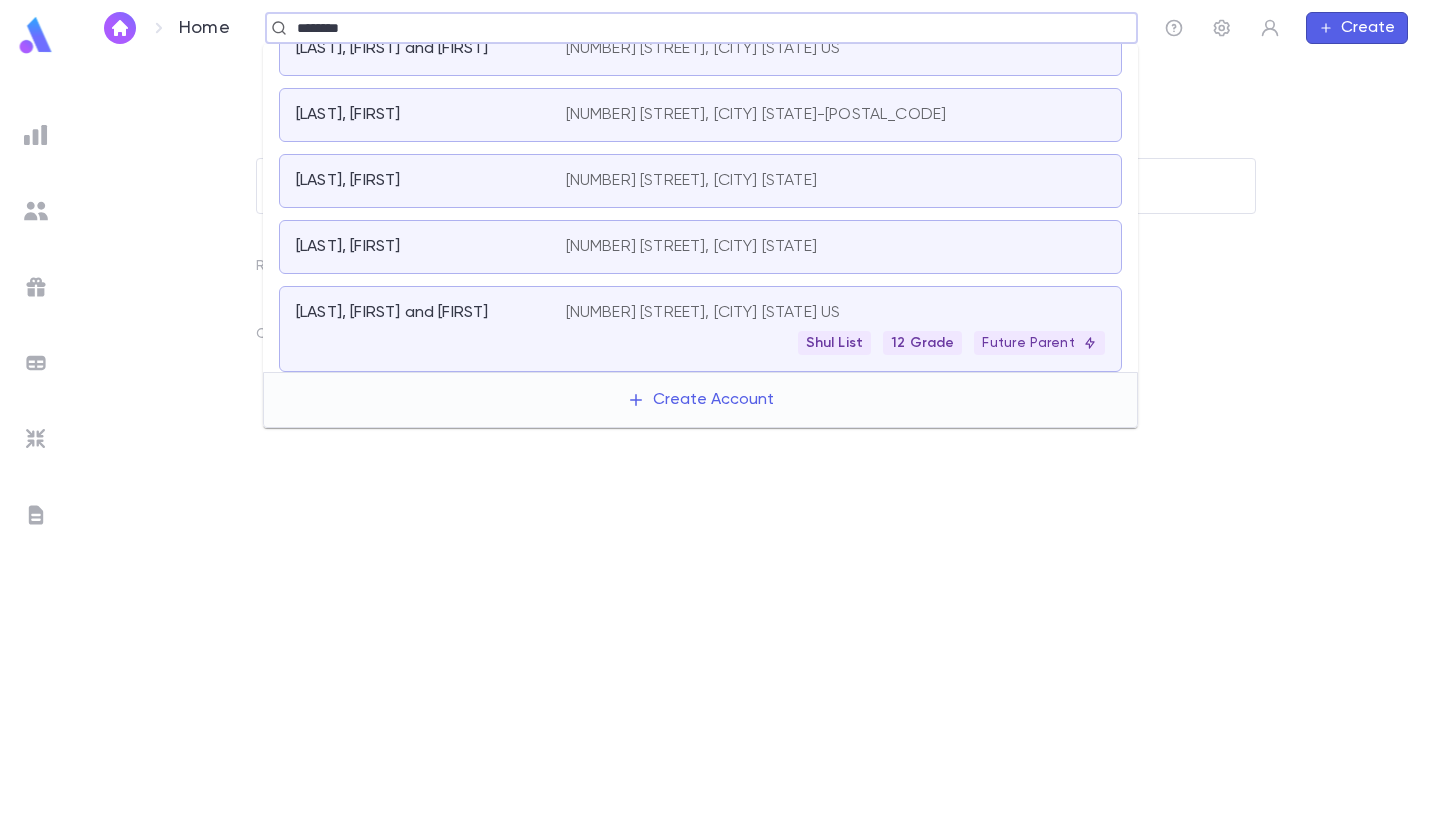scroll, scrollTop: 362, scrollLeft: 0, axis: vertical 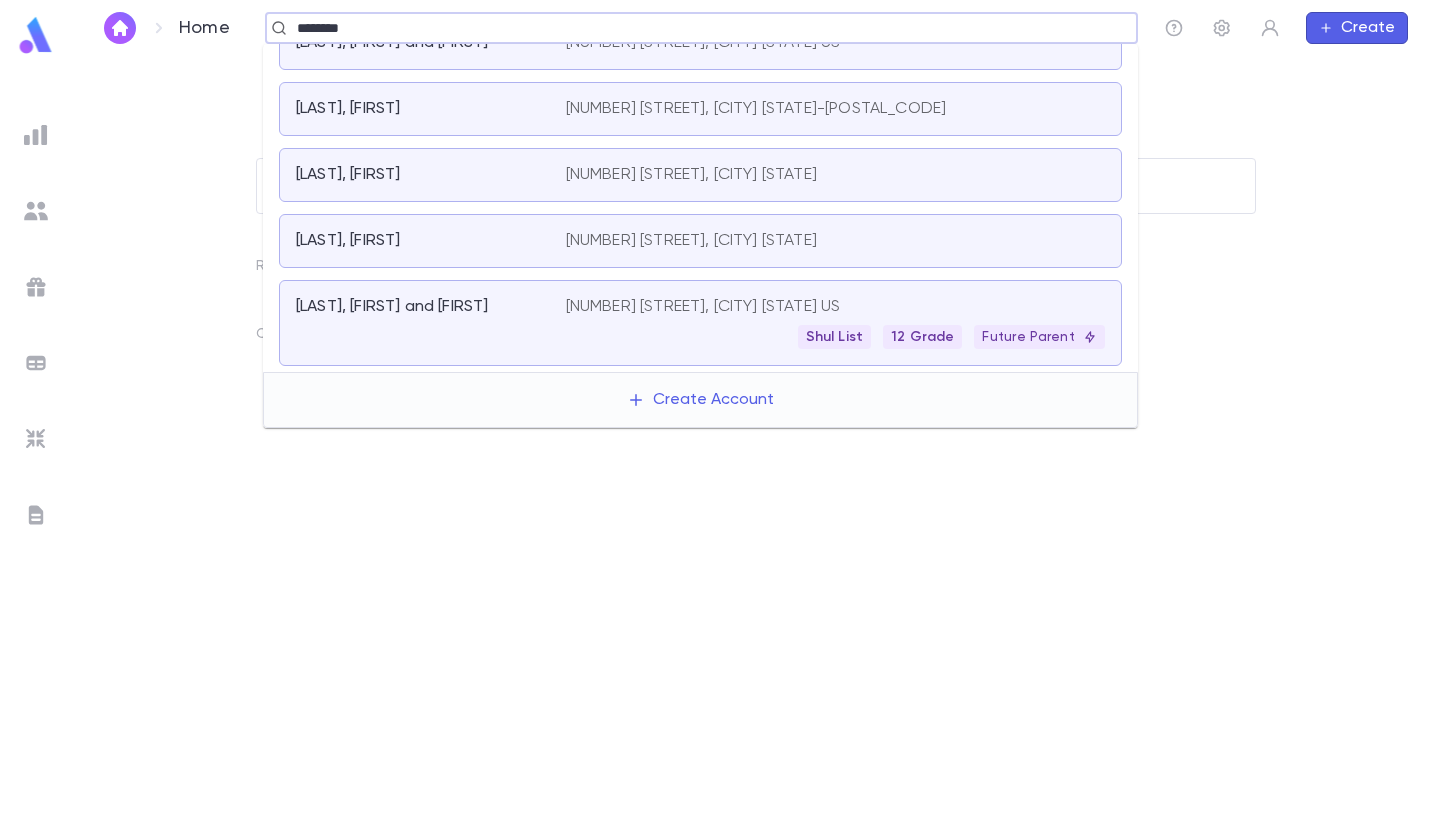 click on "[NUMBER] [STREET], [CITY] [STATE] US Shul List 12 Grade Future Parent" at bounding box center (835, 323) 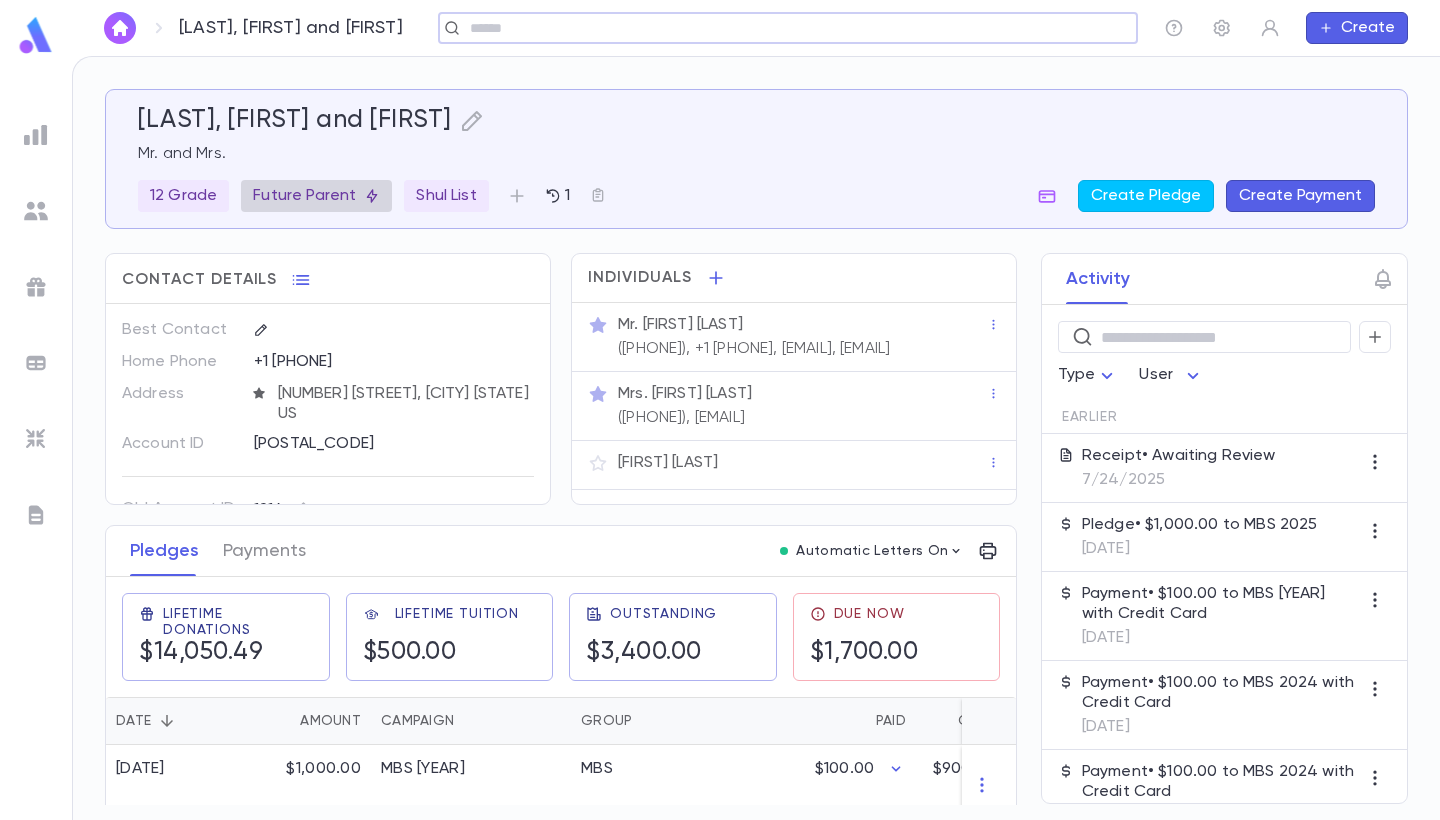 click 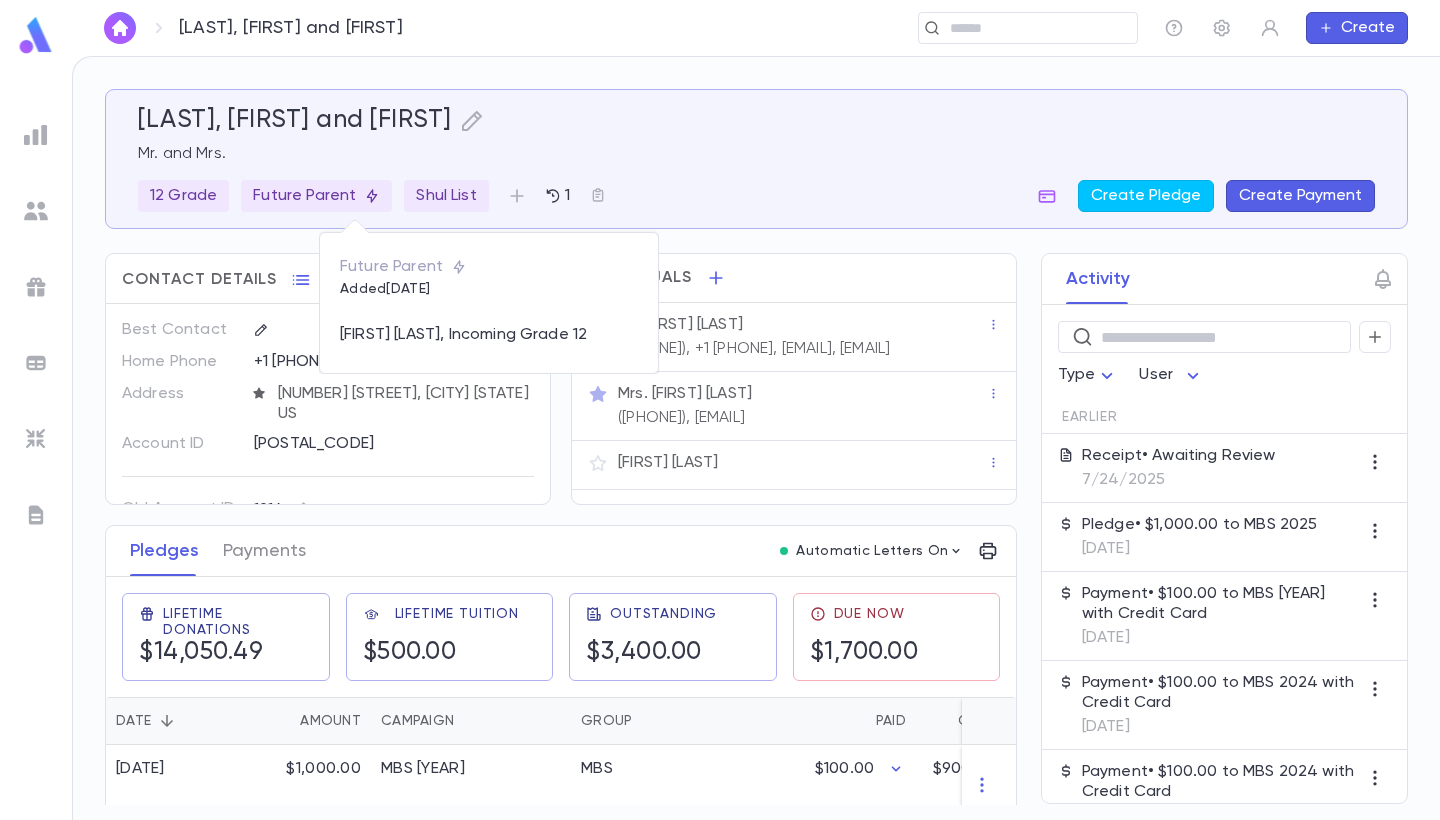 click 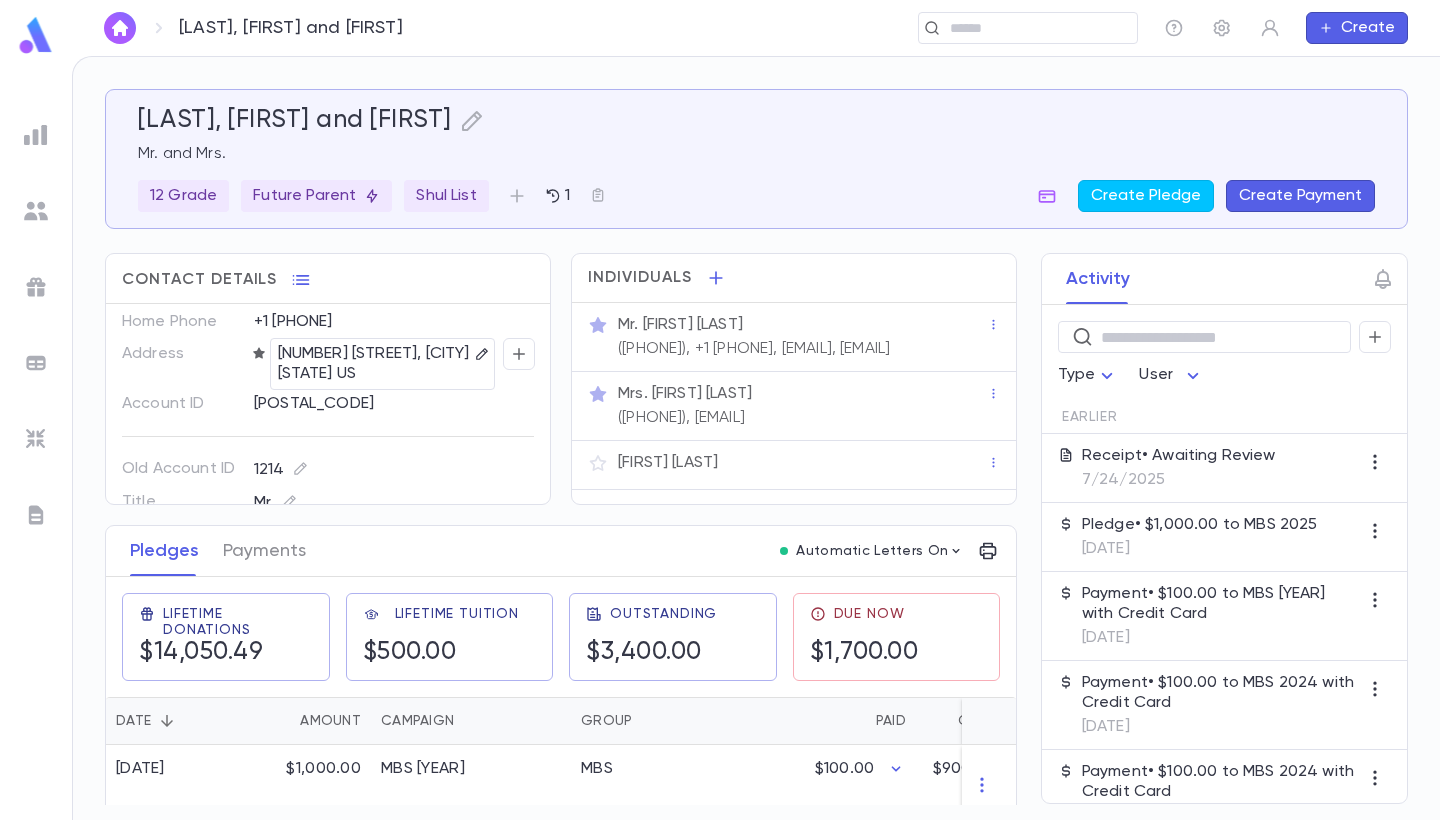 scroll, scrollTop: 42, scrollLeft: 0, axis: vertical 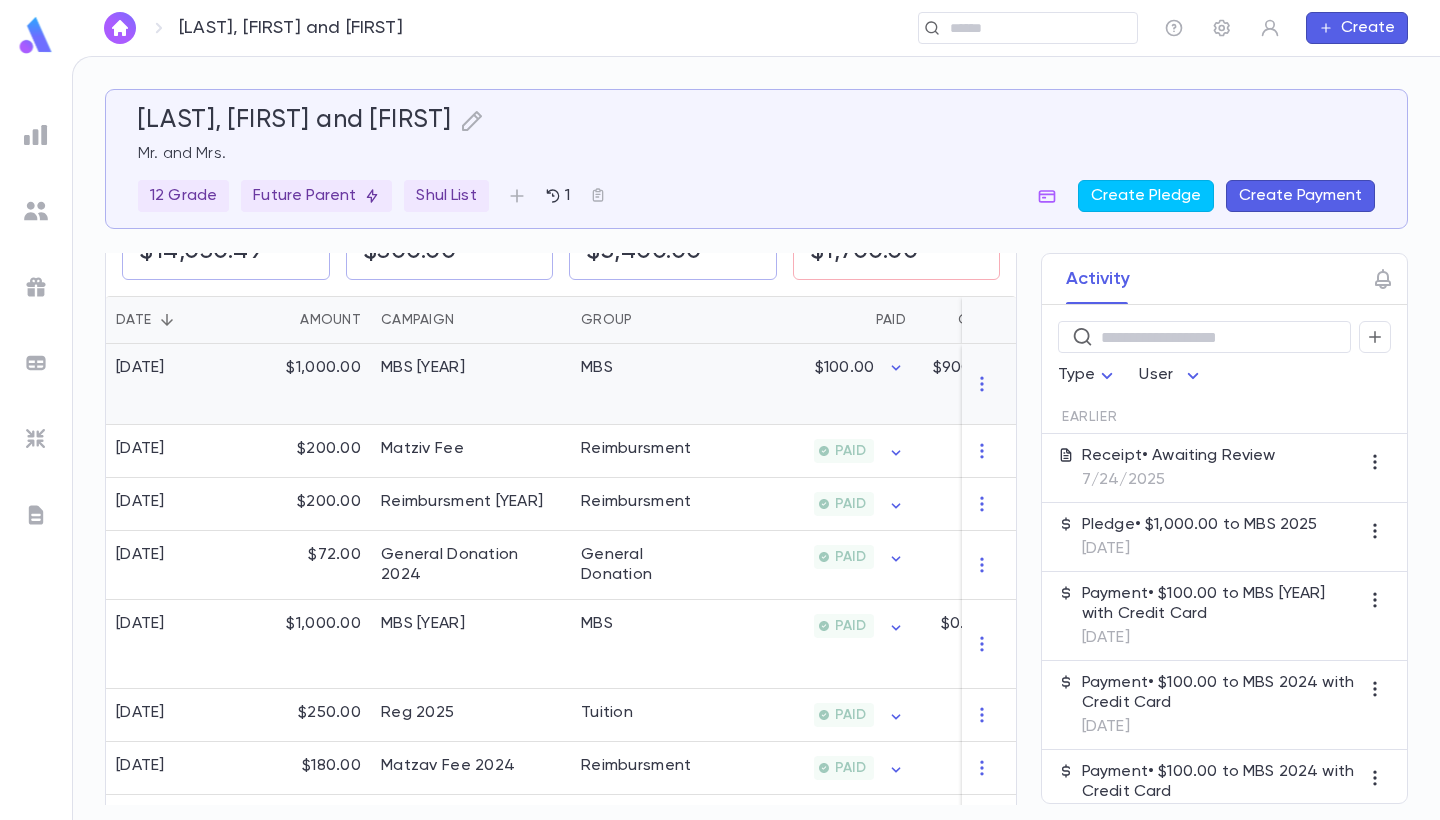 click on "MBS [YEAR]" at bounding box center (471, 384) 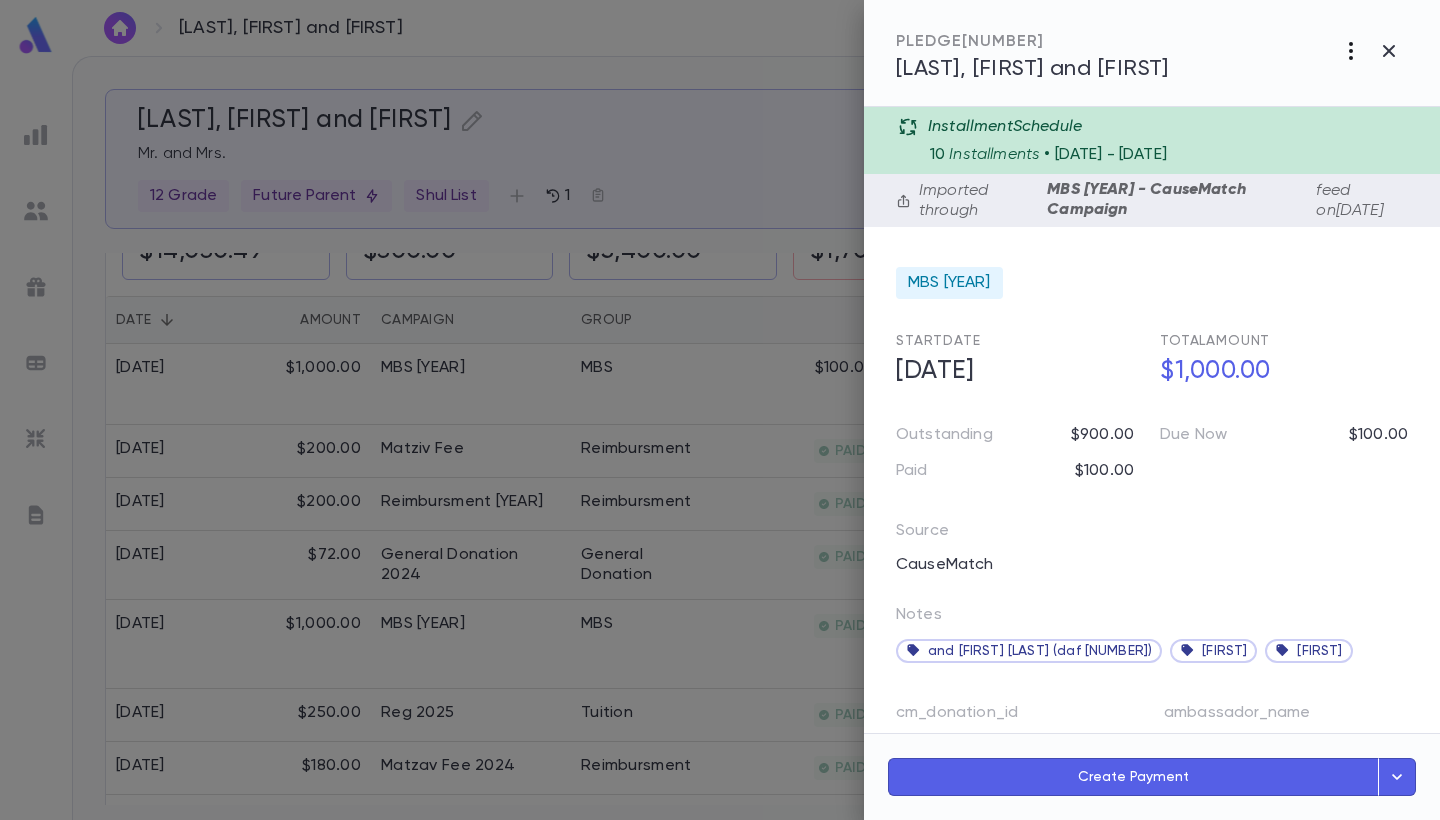 scroll, scrollTop: 0, scrollLeft: 0, axis: both 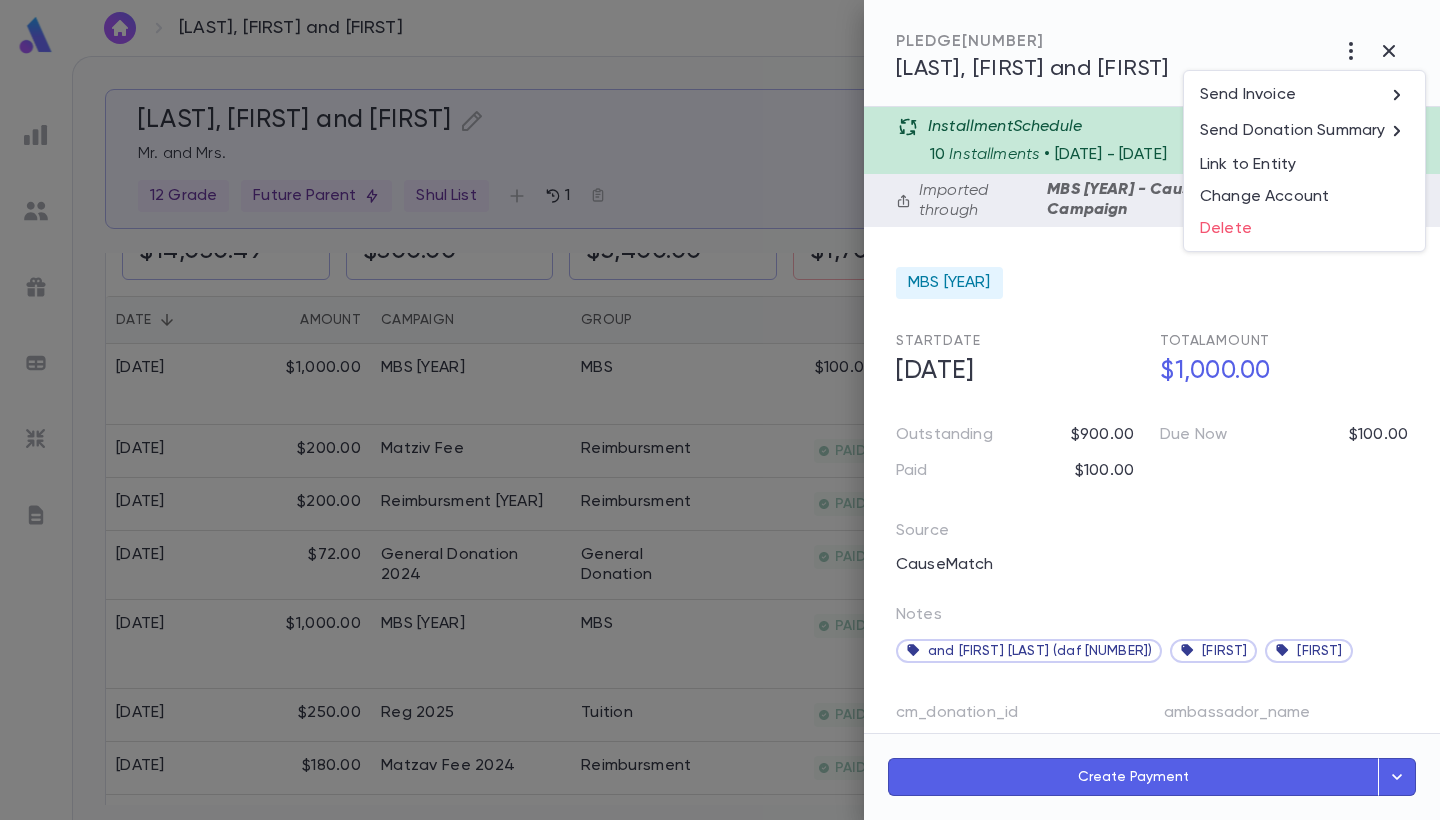 click at bounding box center (720, 410) 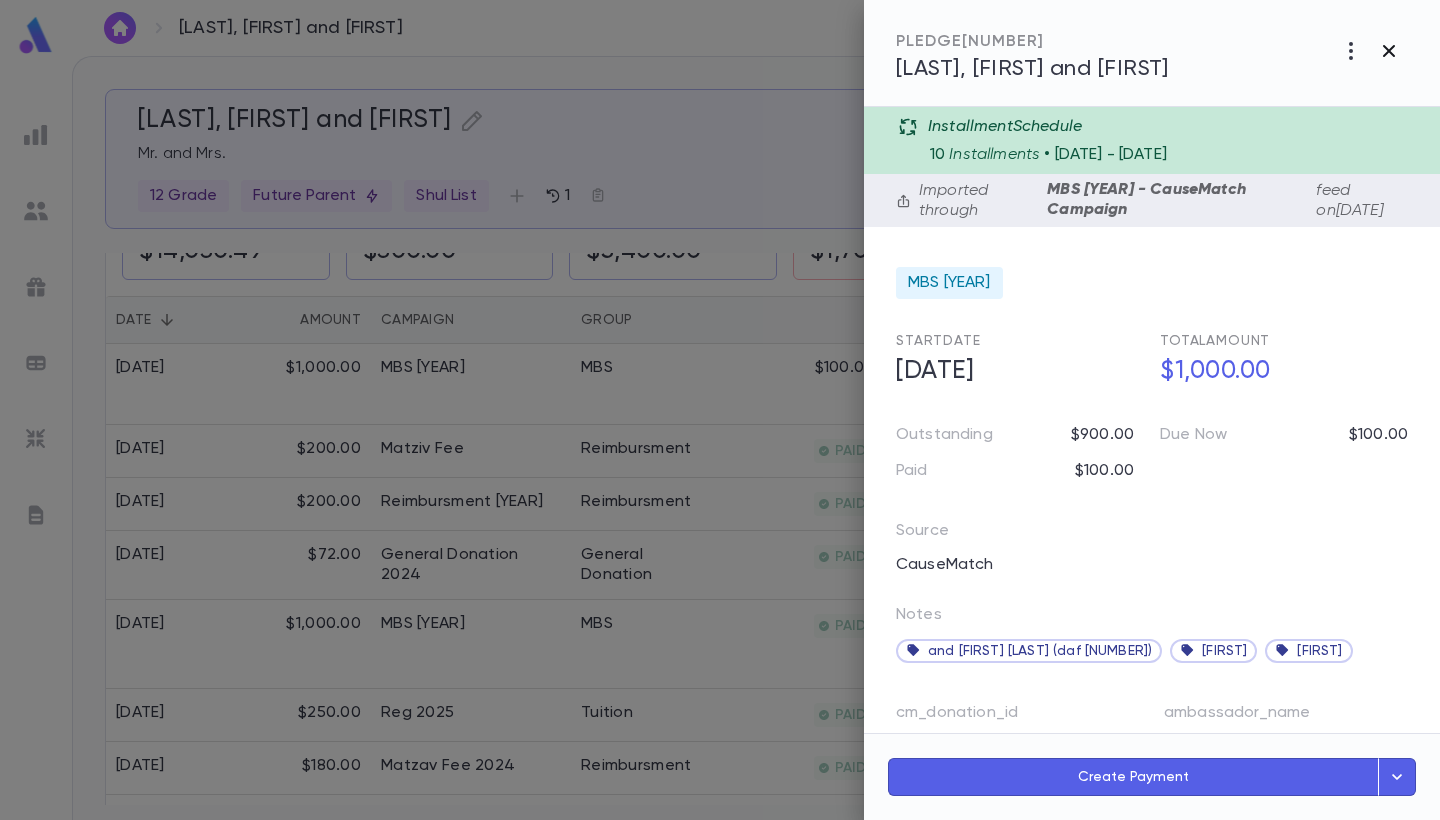 click 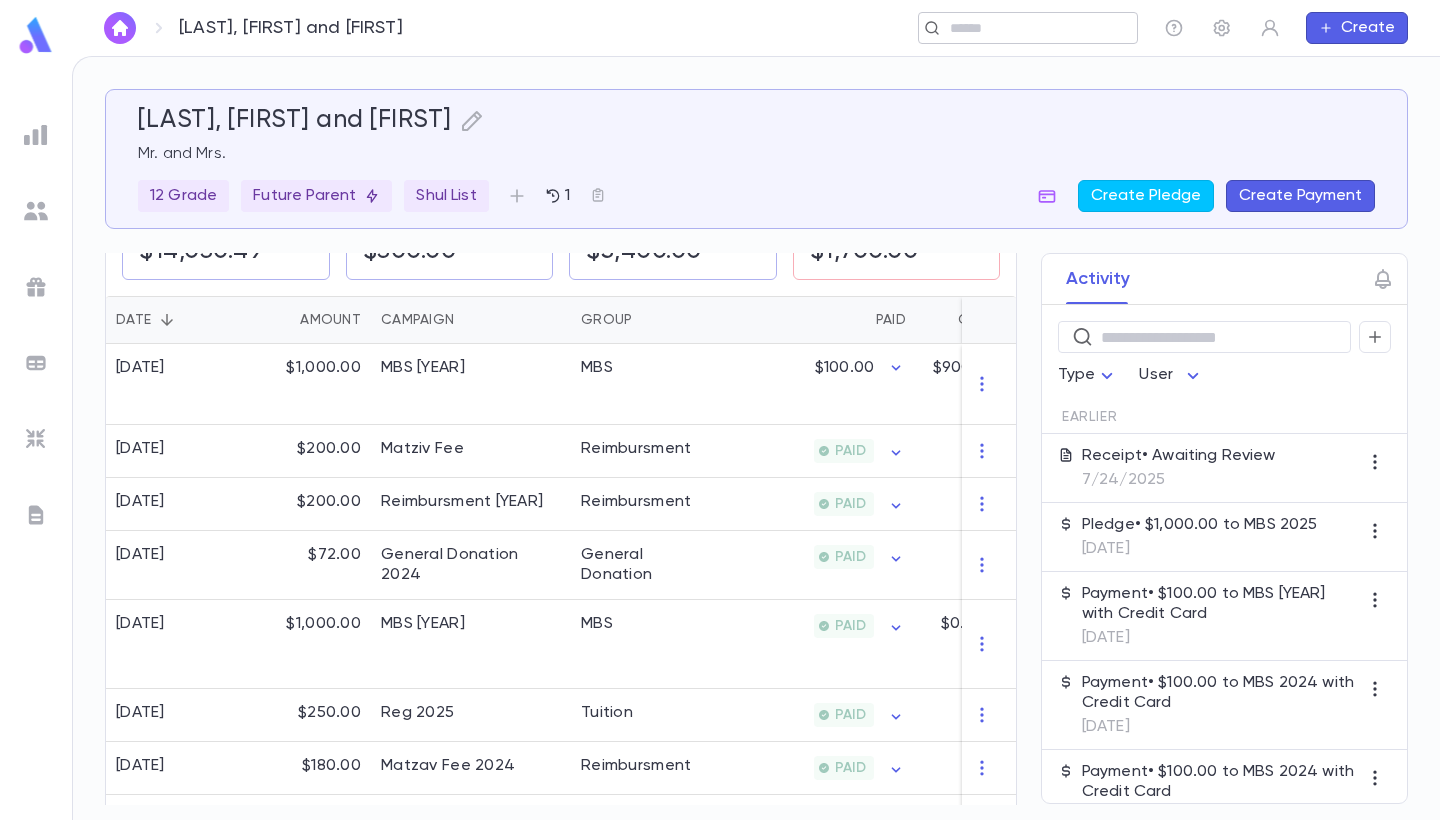click at bounding box center [1021, 28] 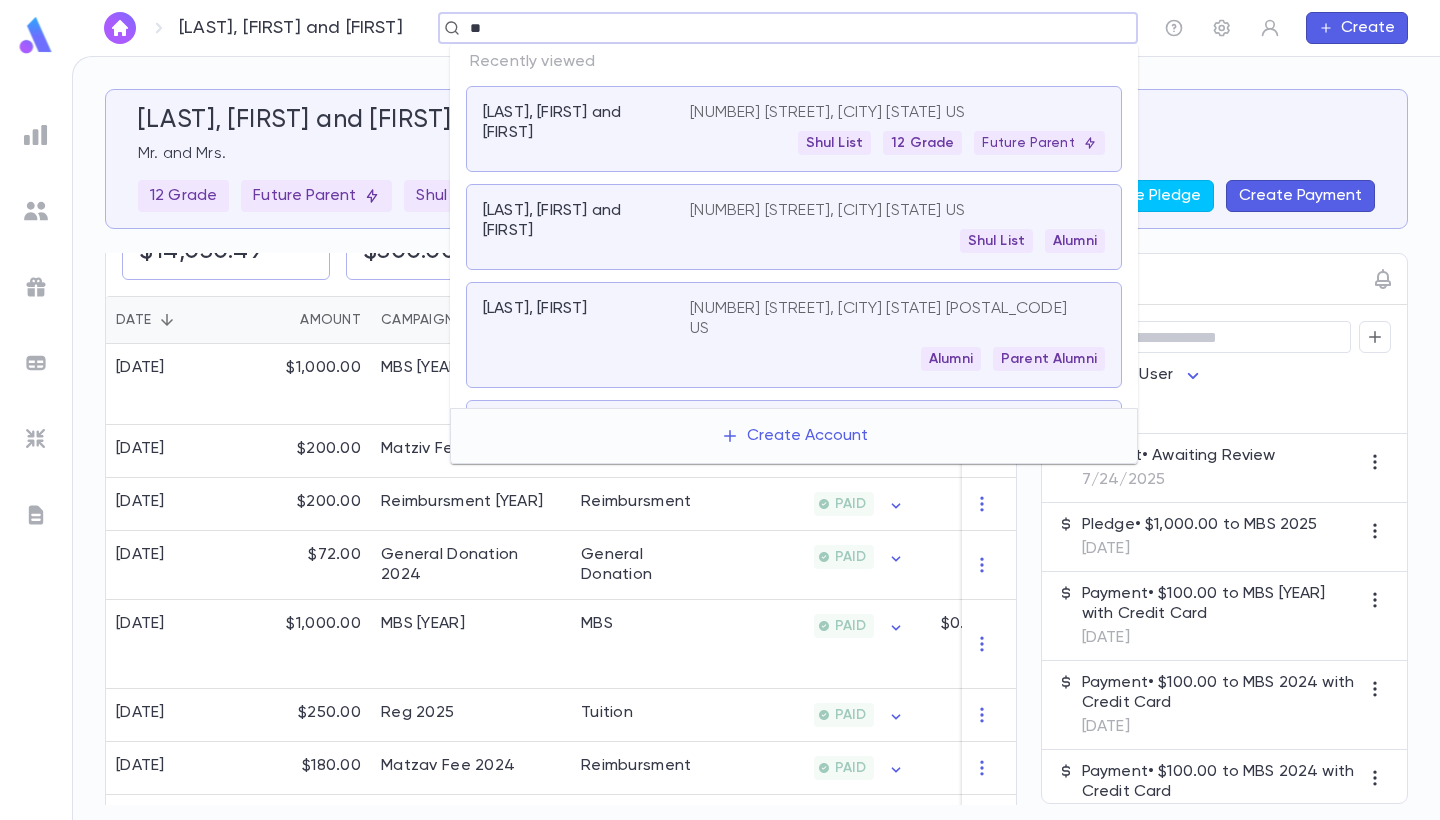 type on "*" 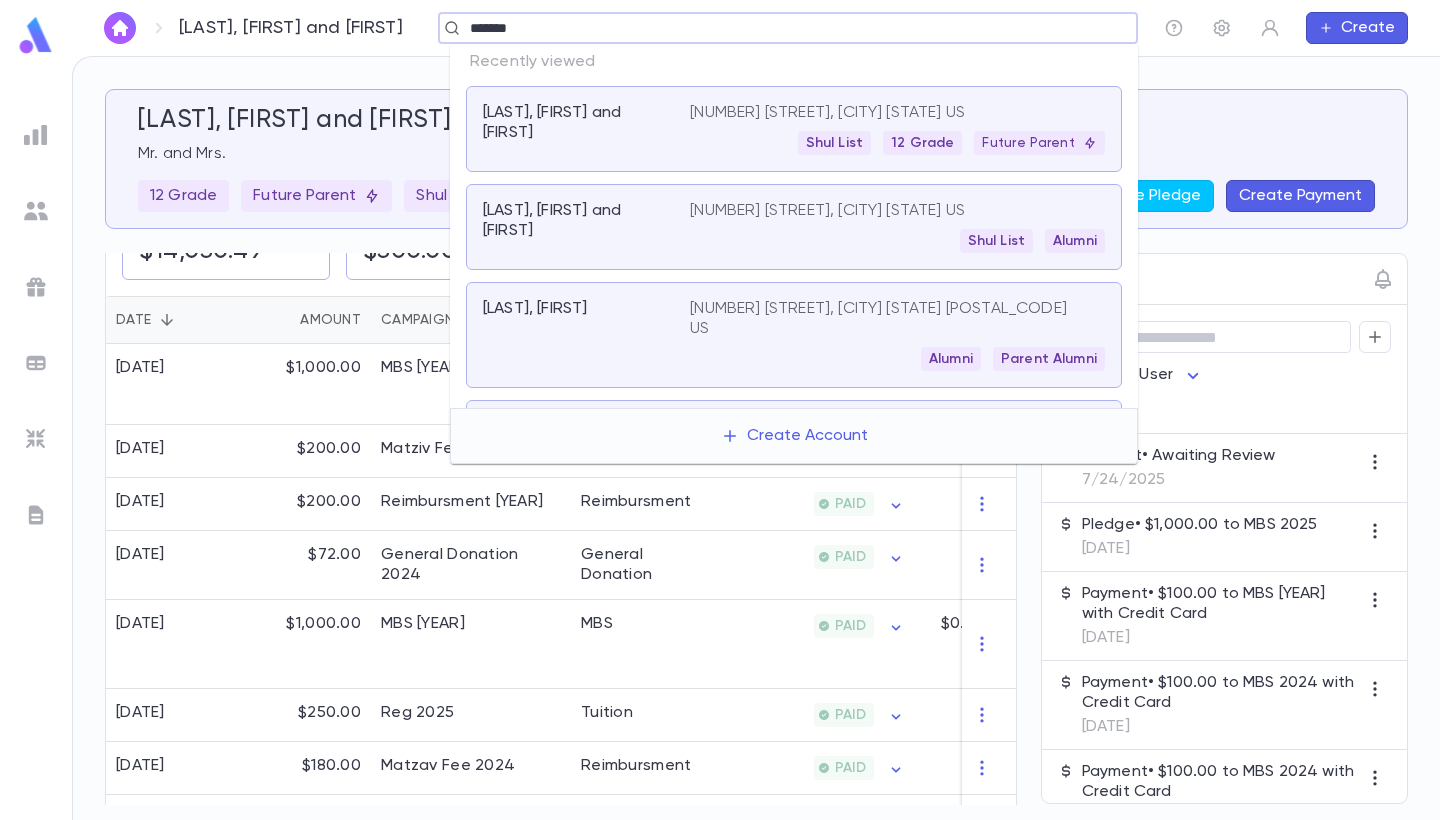 type on "*******" 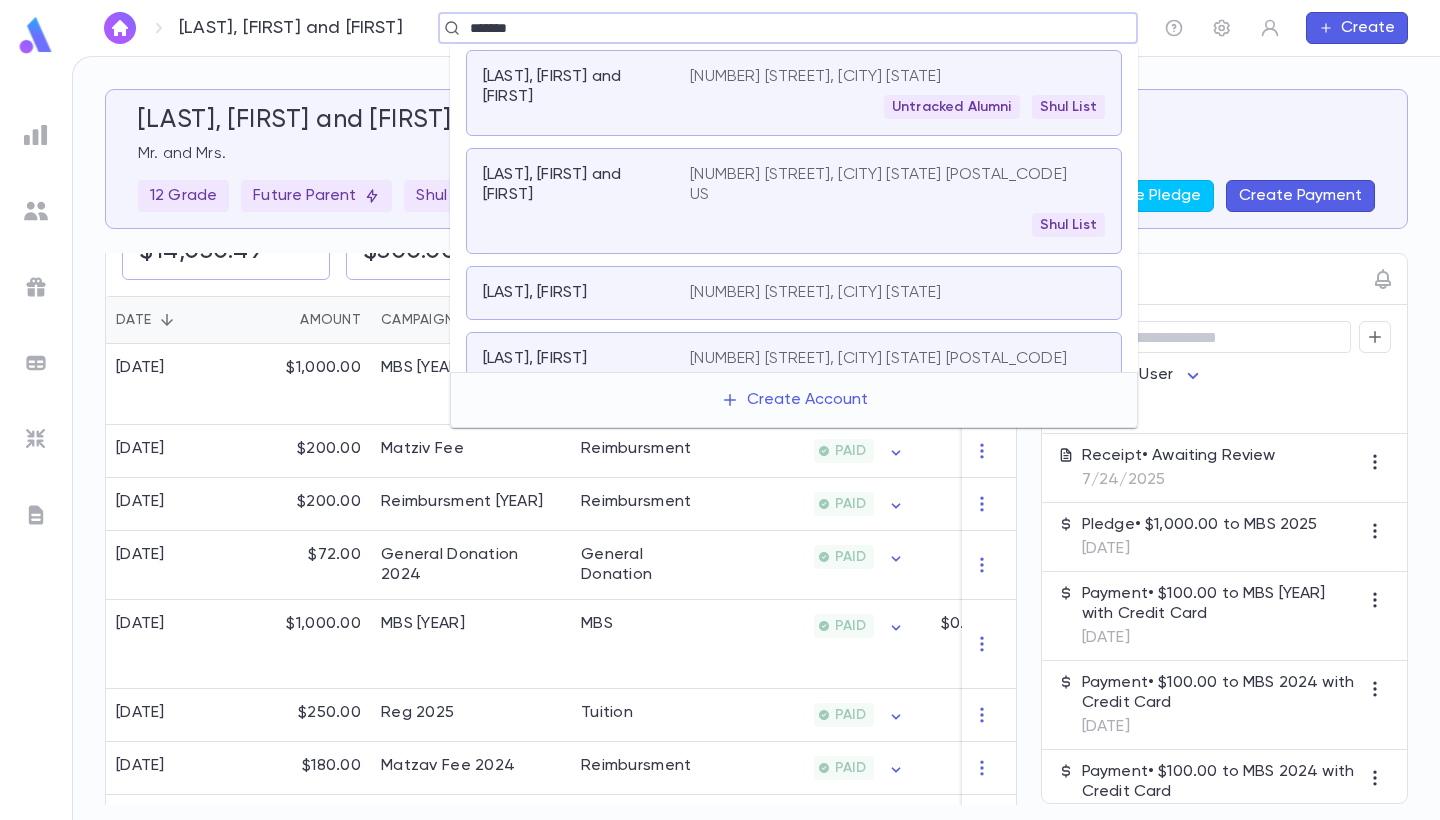 click on "Shul List" at bounding box center [897, 225] 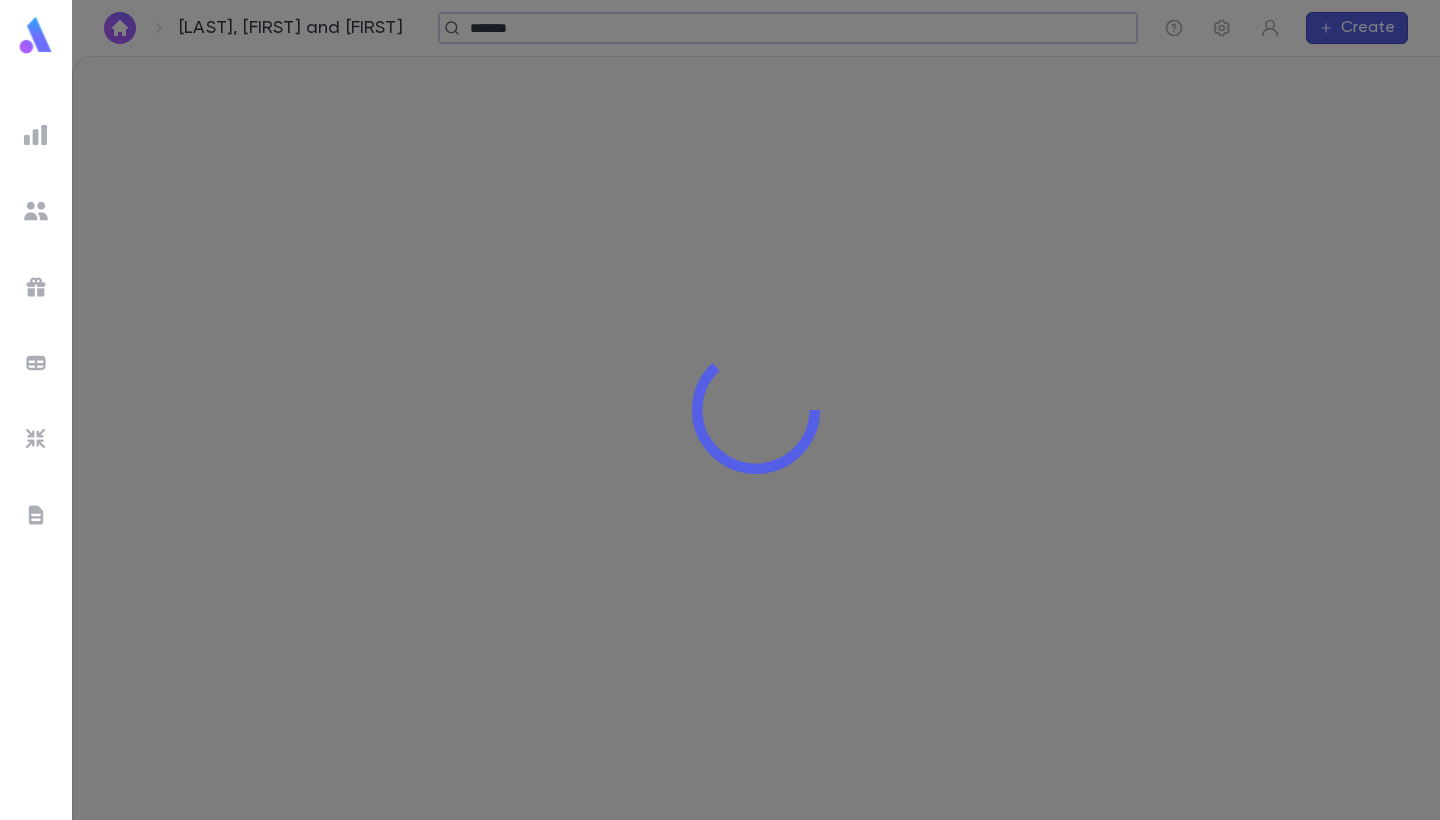 type 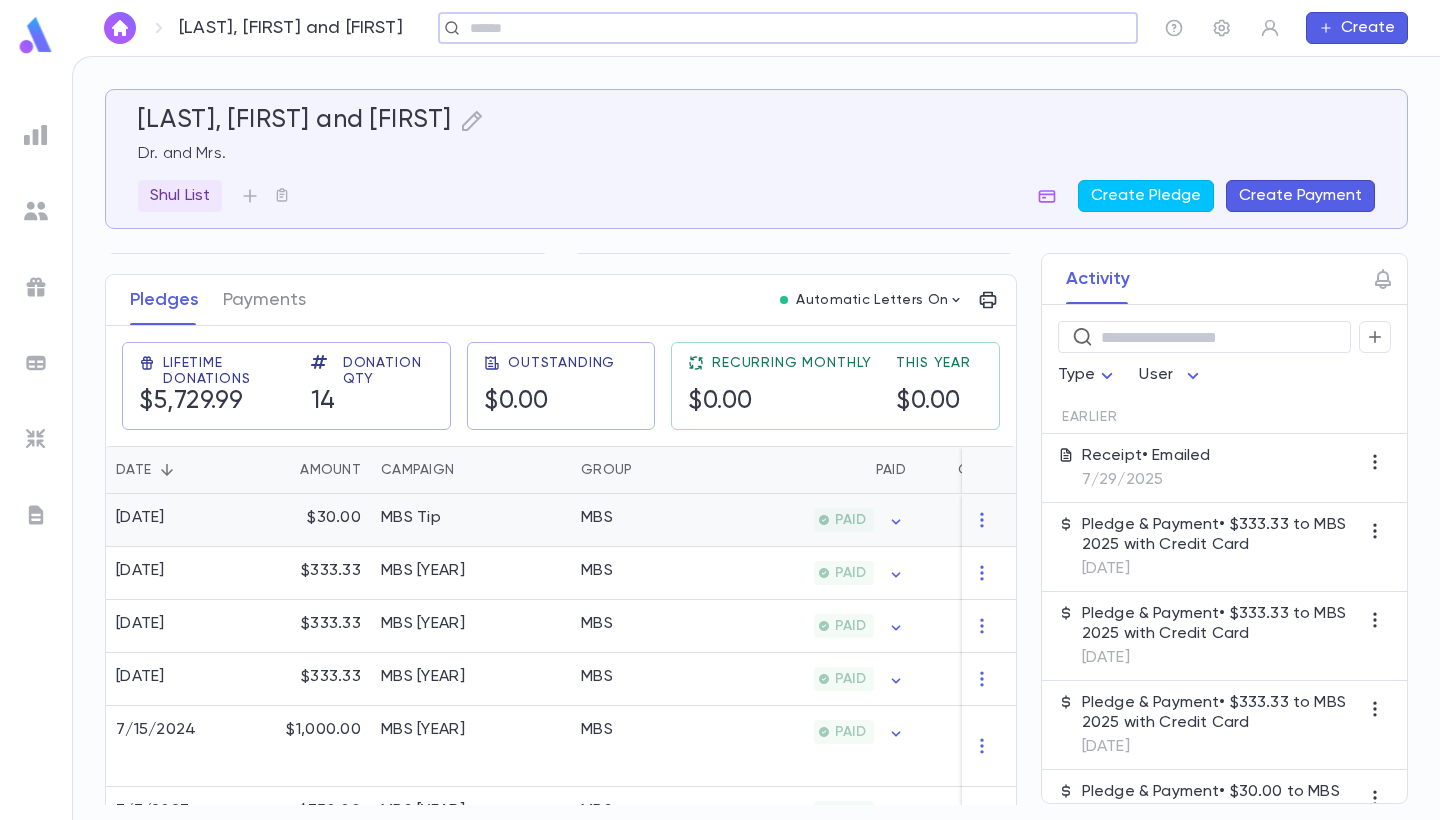 scroll, scrollTop: 295, scrollLeft: 0, axis: vertical 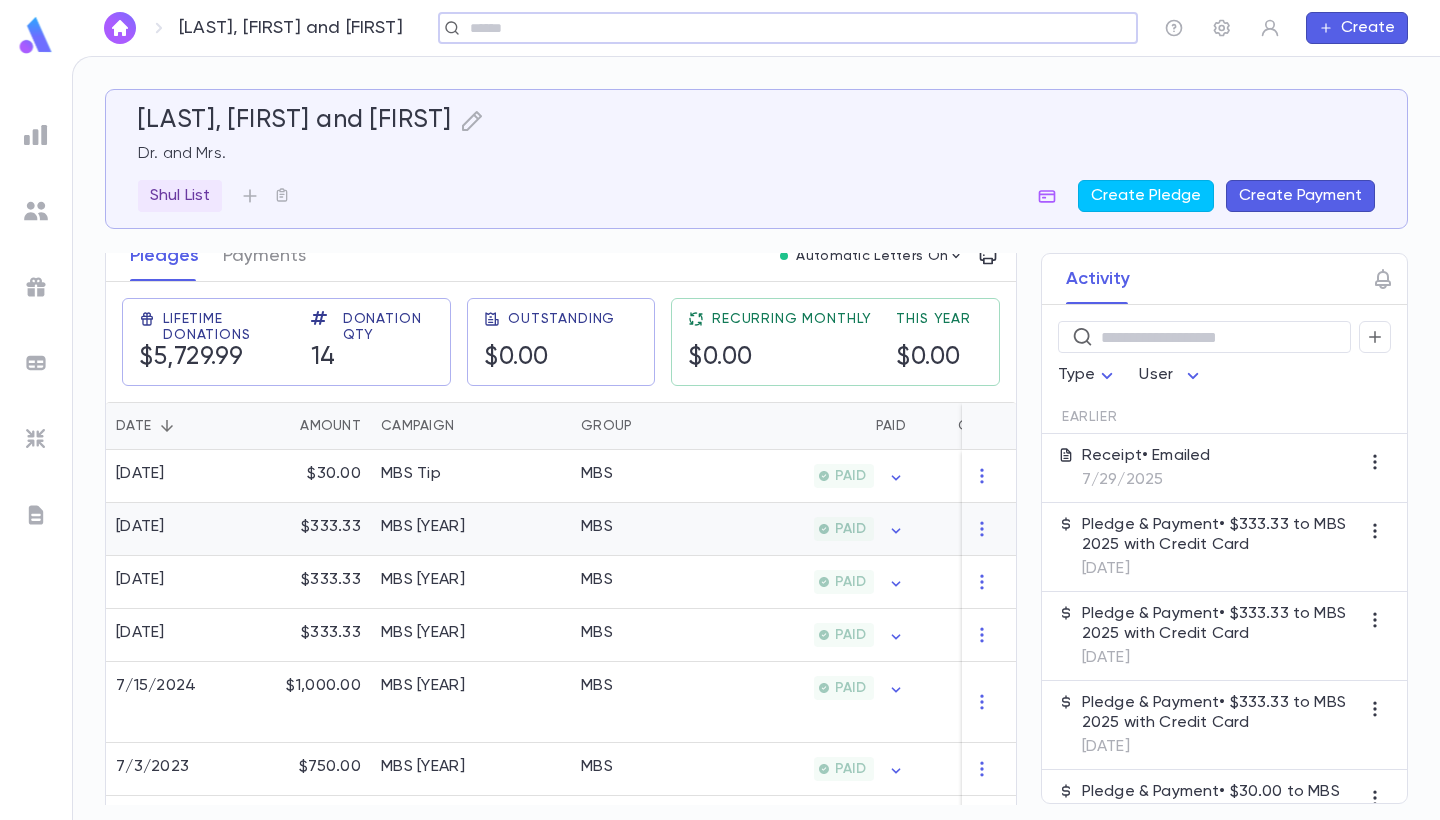 click on "MBS [YEAR]" at bounding box center [471, 529] 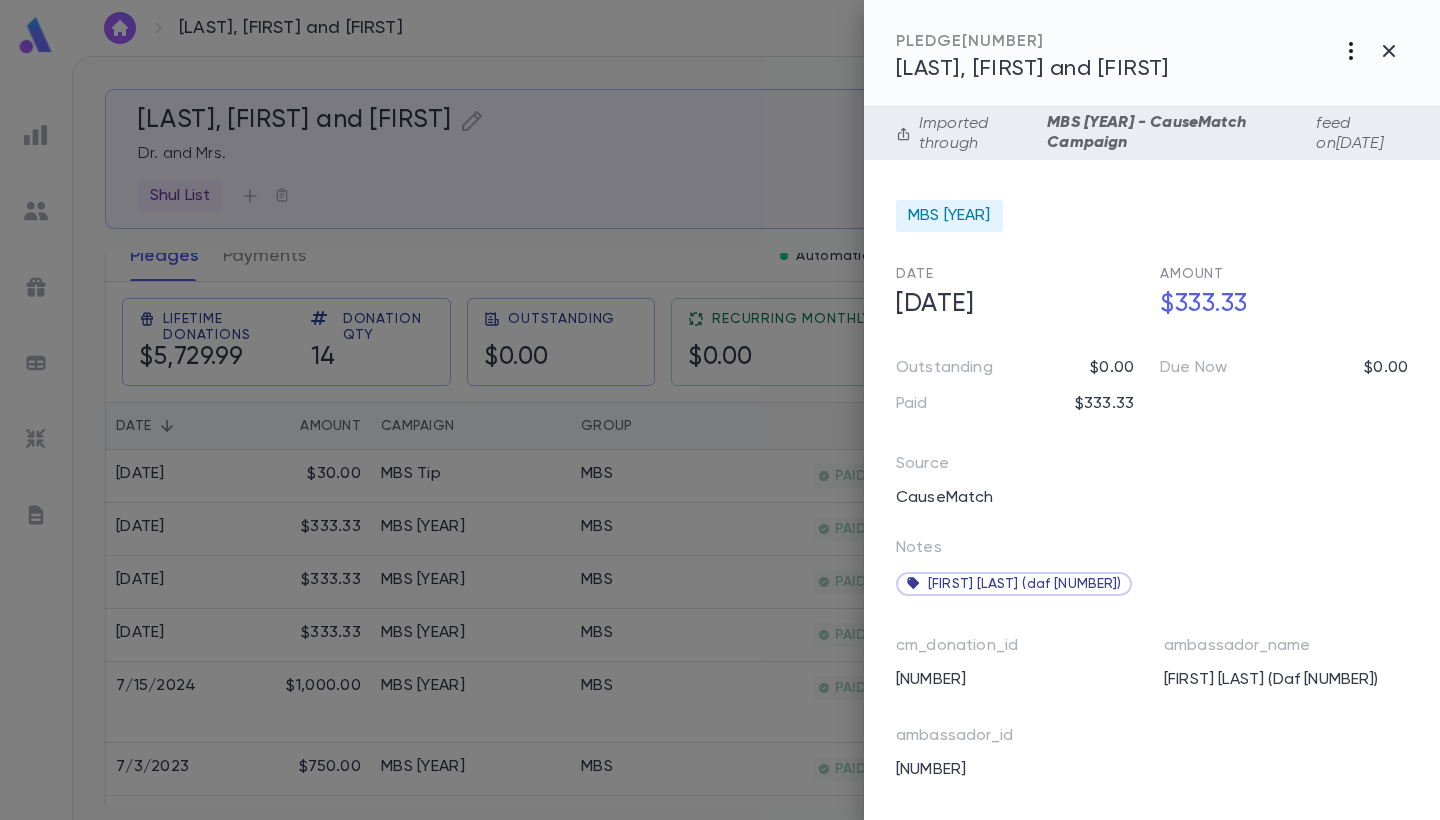 scroll, scrollTop: -1, scrollLeft: 0, axis: vertical 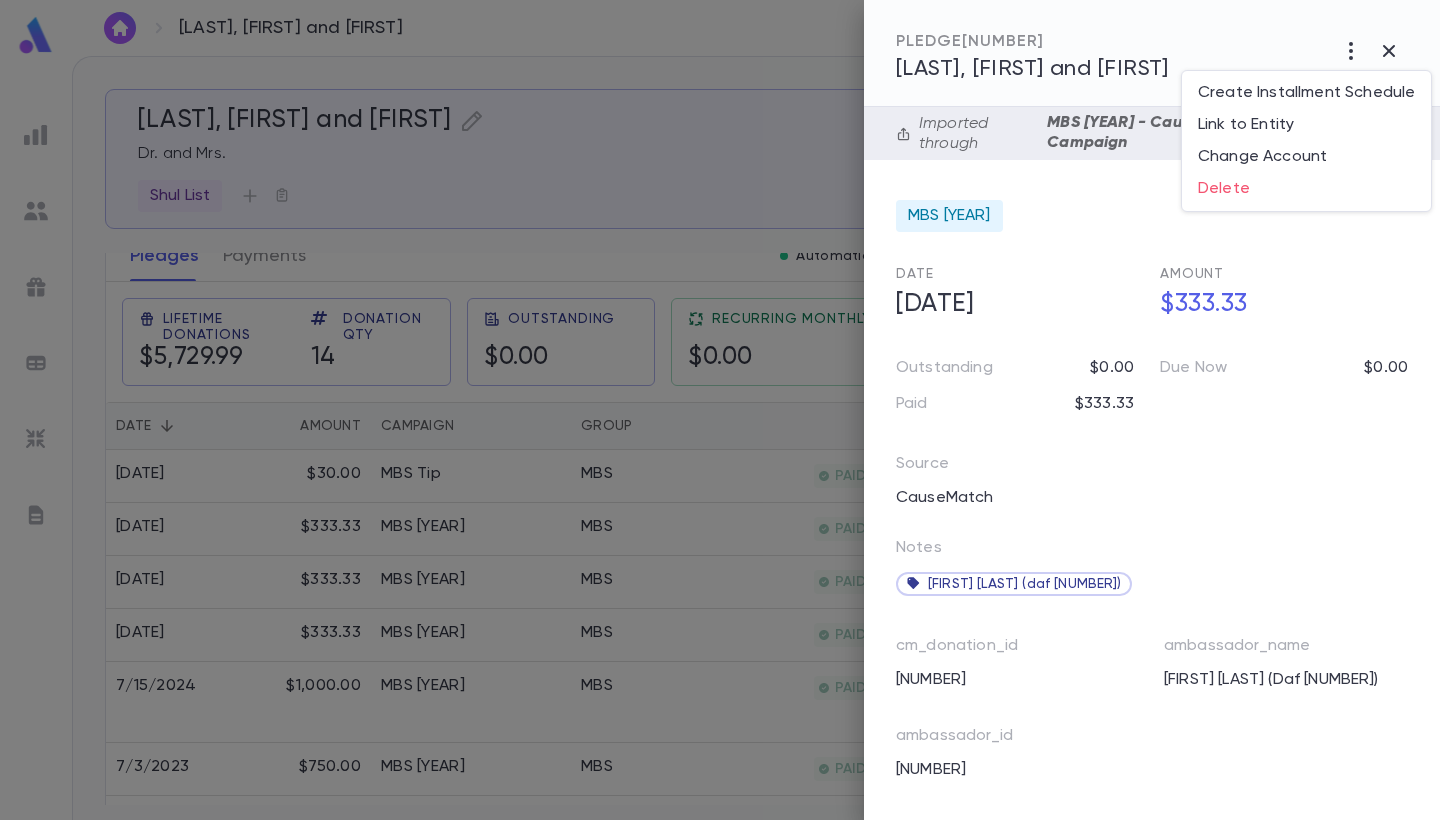 click at bounding box center [720, 410] 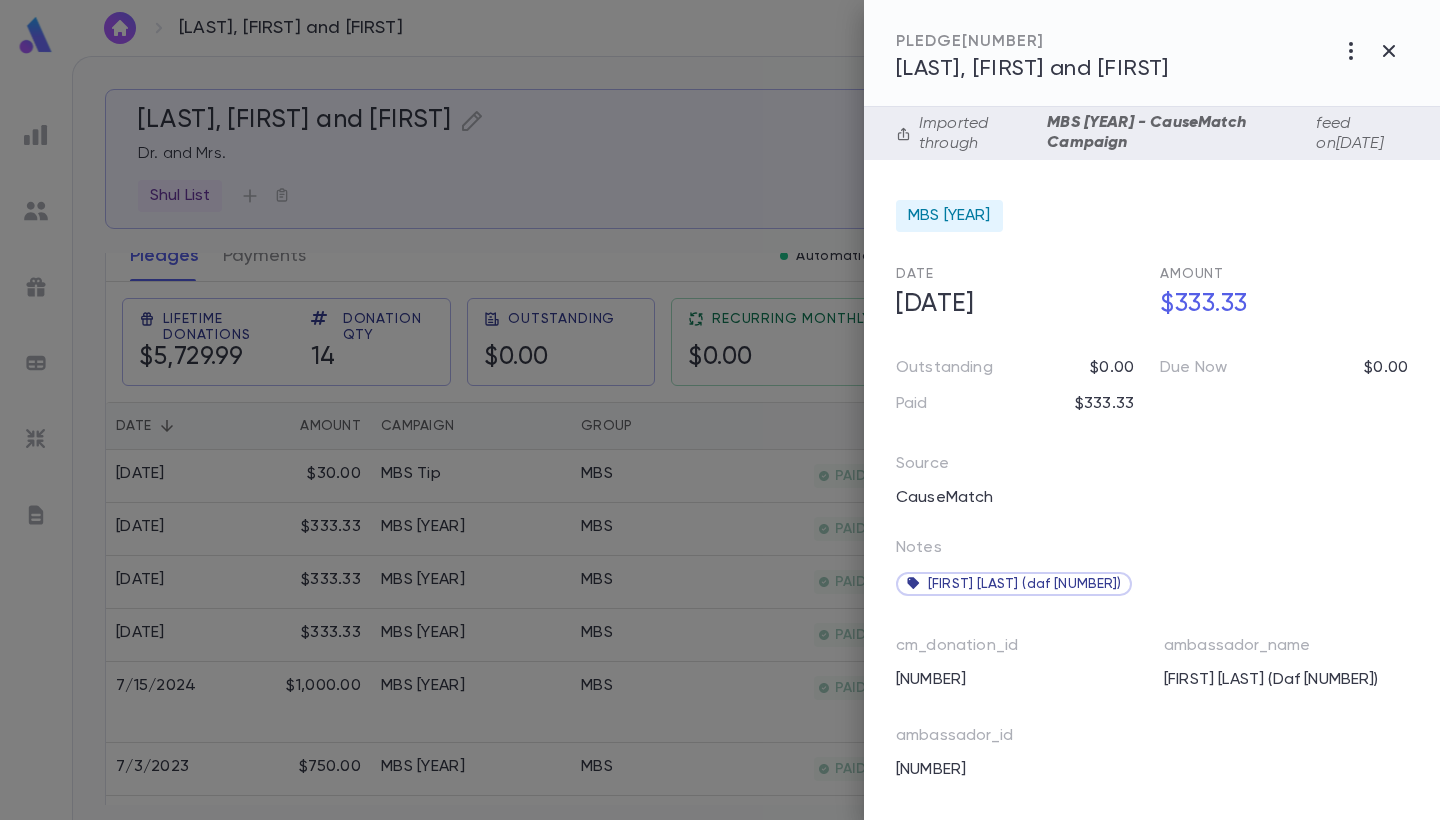 scroll, scrollTop: 147, scrollLeft: 0, axis: vertical 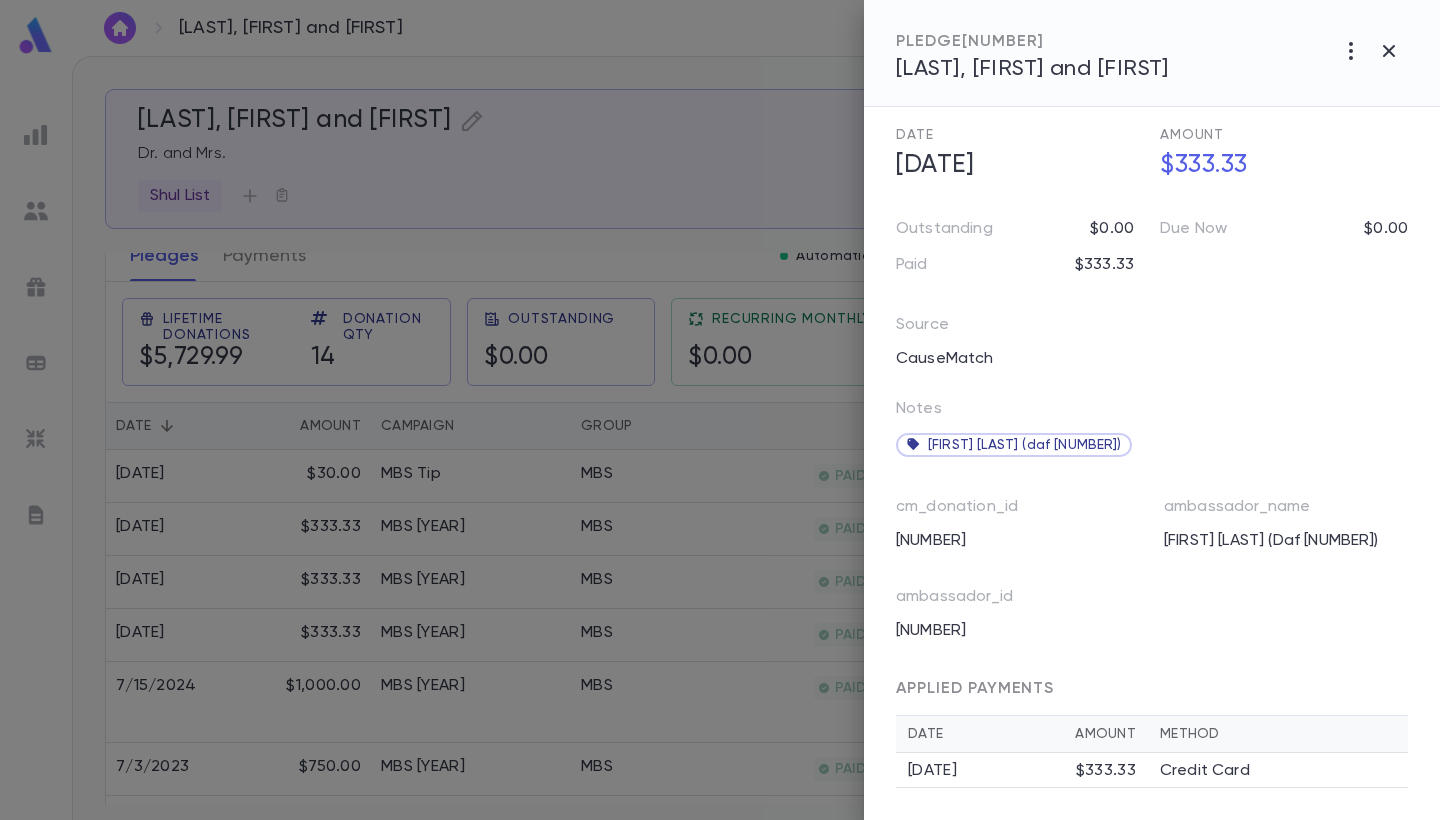 click on "Credit Card" at bounding box center (1205, 771) 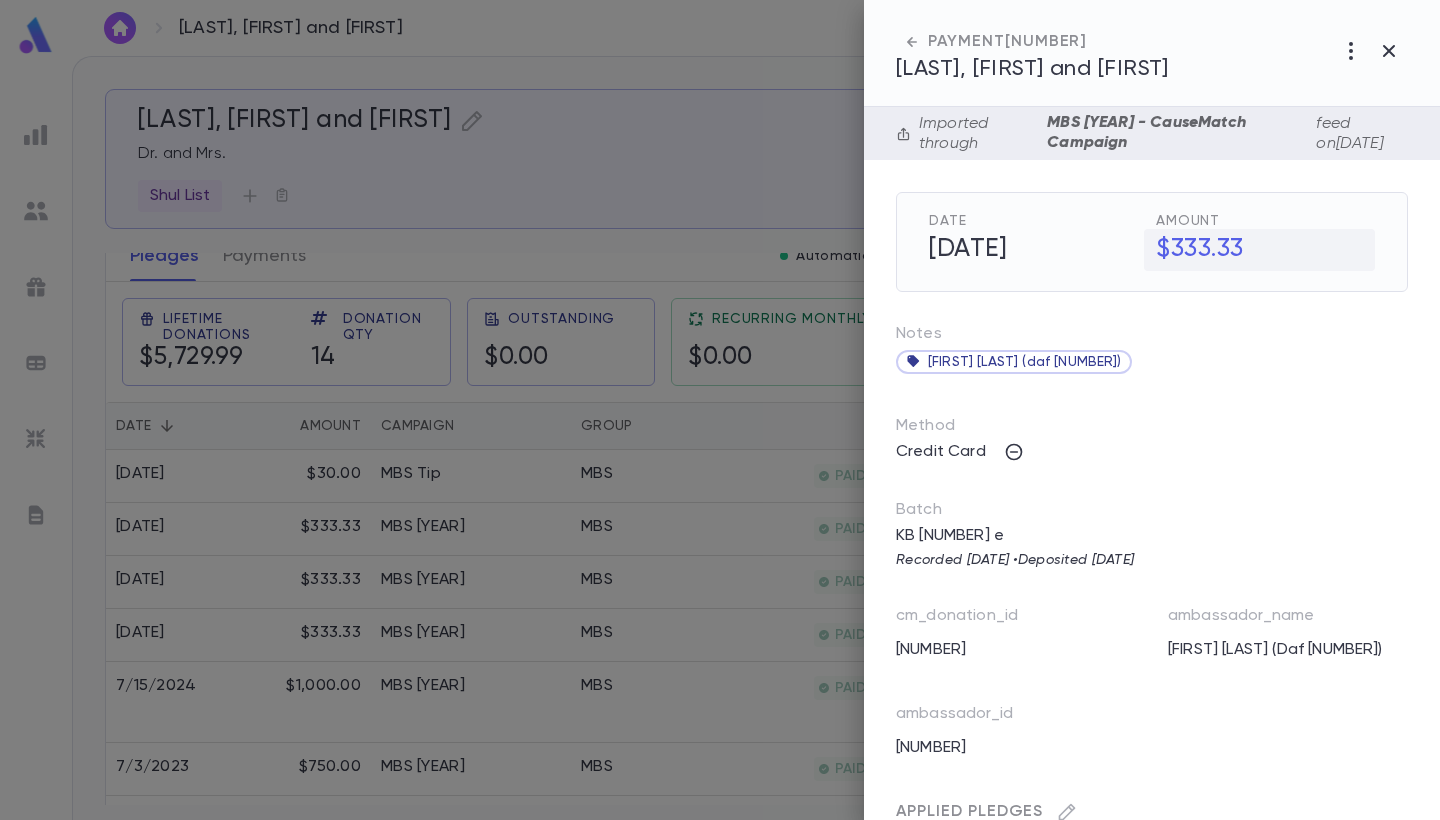 click on "$333.33" at bounding box center [1259, 250] 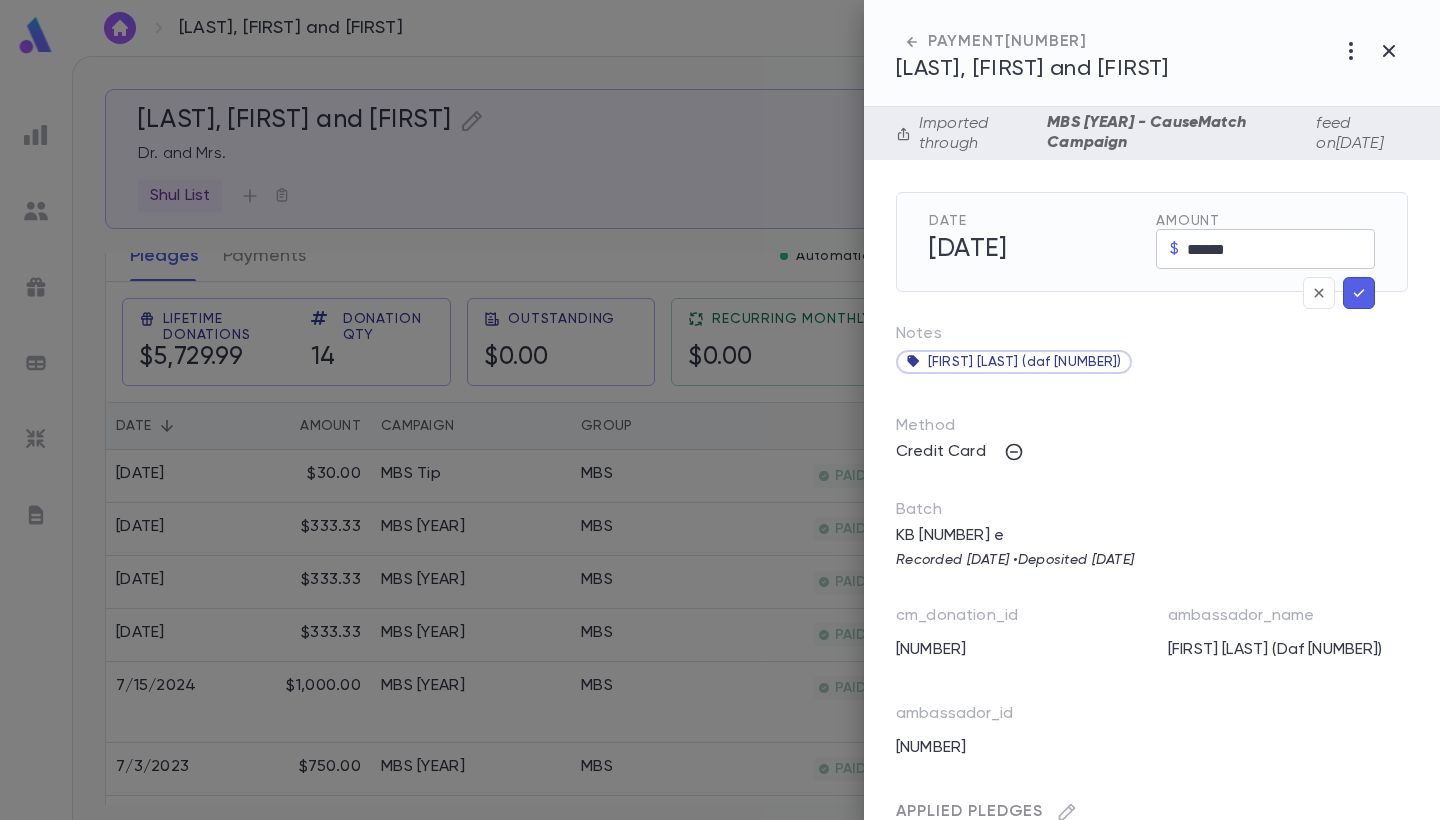 click on "******" at bounding box center (1281, 249) 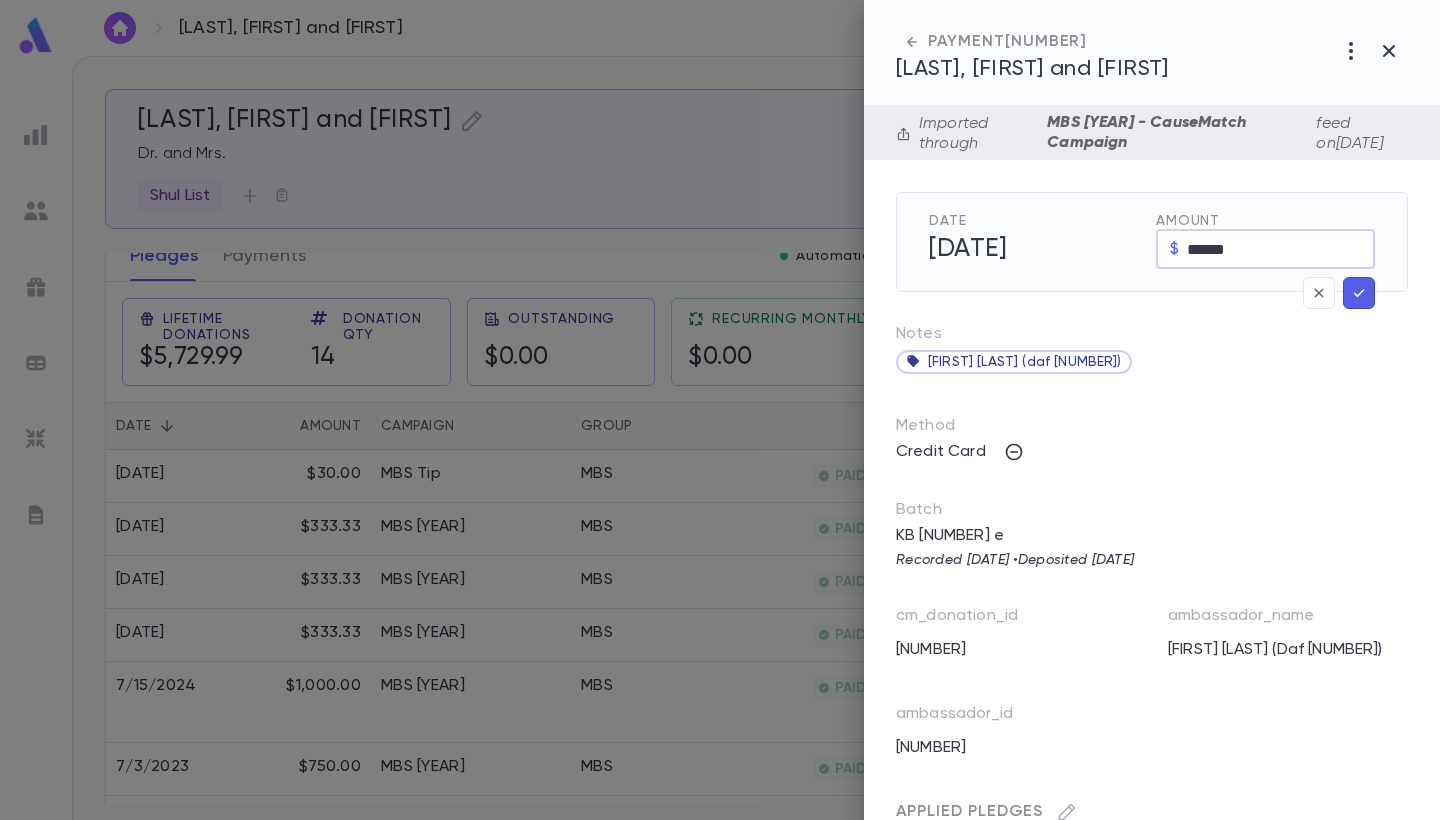 click on "******" at bounding box center [1281, 249] 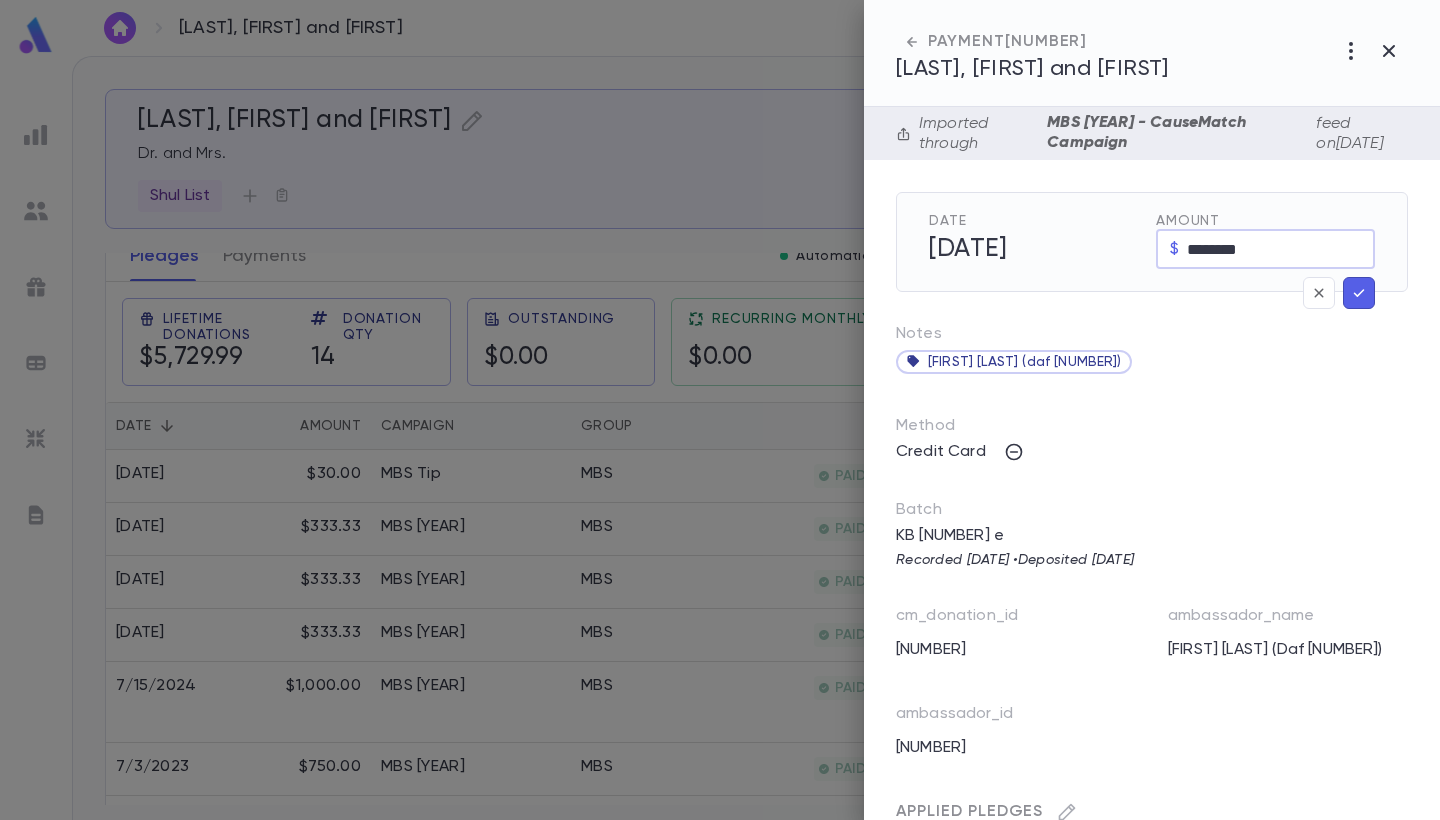 click at bounding box center (1359, 293) 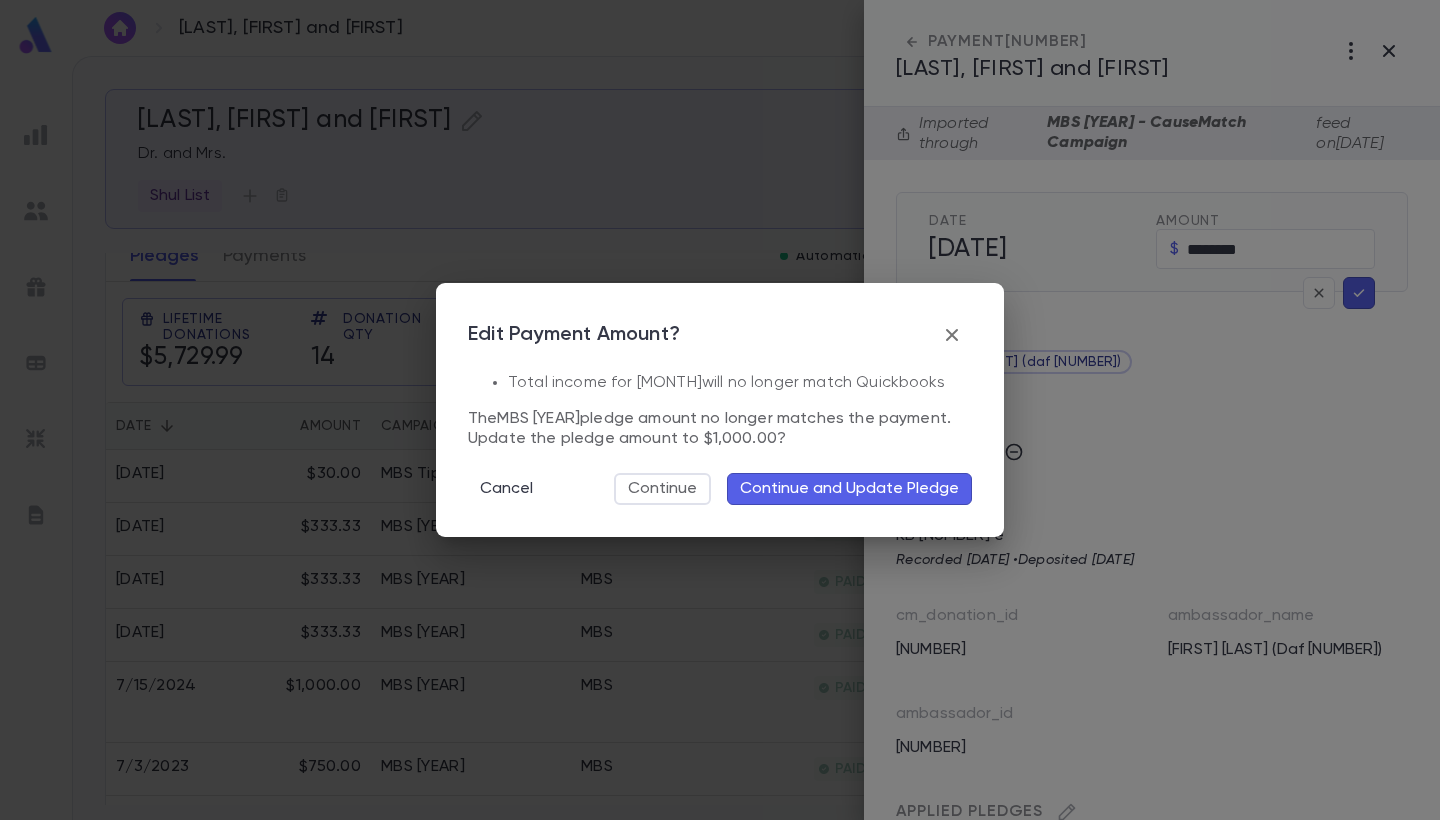 click on "Continue and Update Pledge" at bounding box center (849, 489) 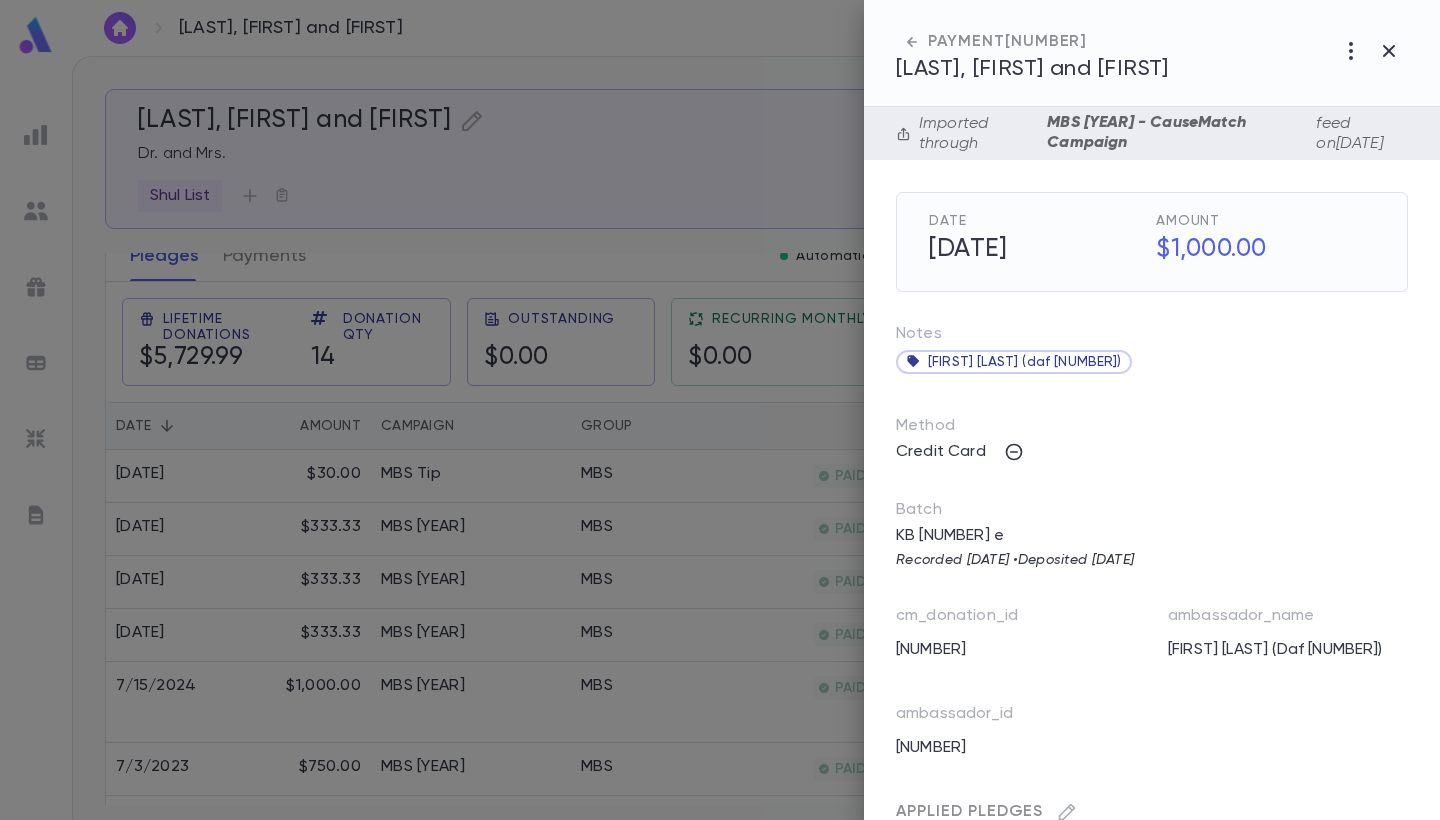 click on "Notes [FIRST] [LAST] (daf [NUMBER])" at bounding box center (1136, 338) 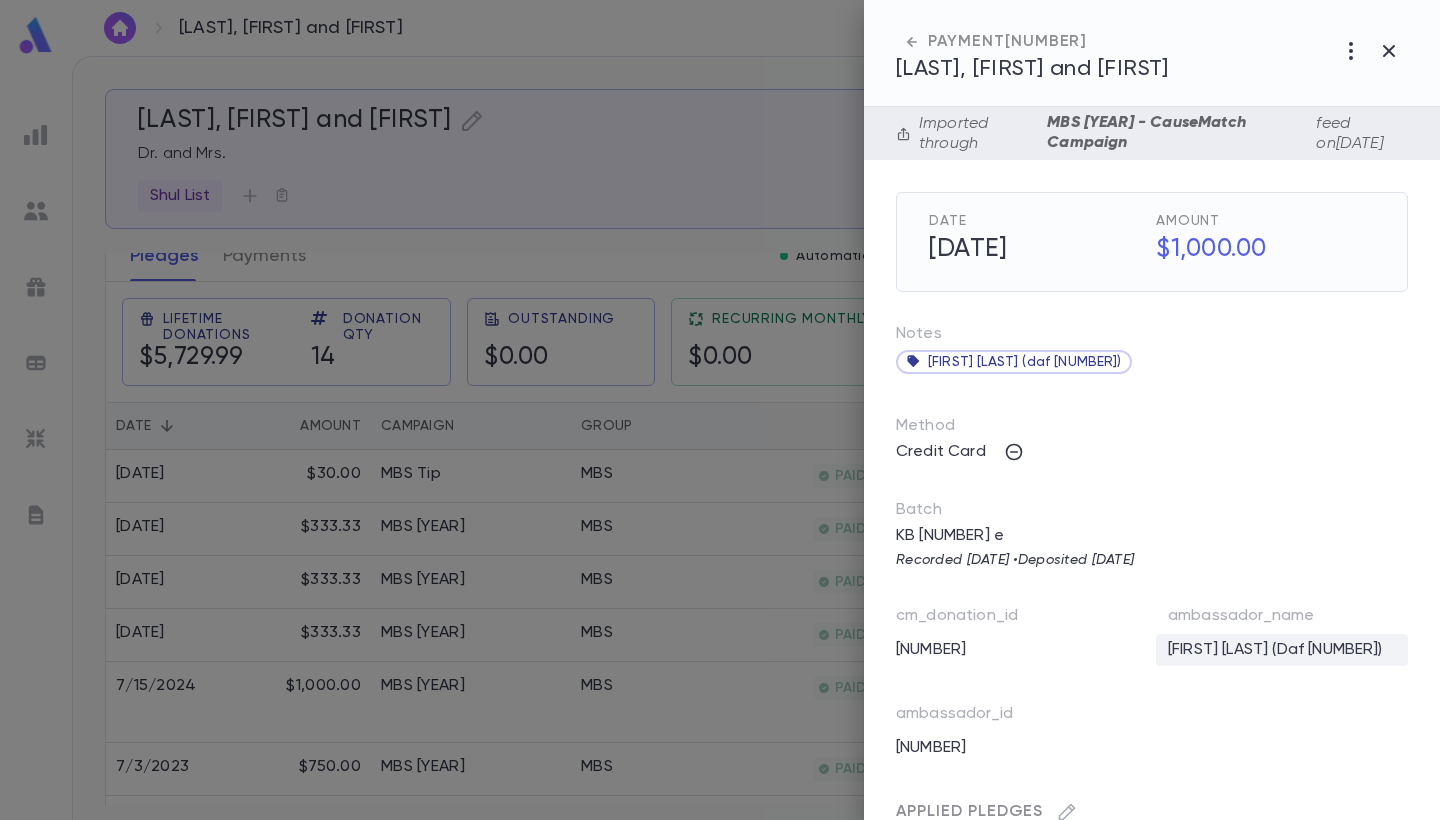 scroll, scrollTop: 0, scrollLeft: 0, axis: both 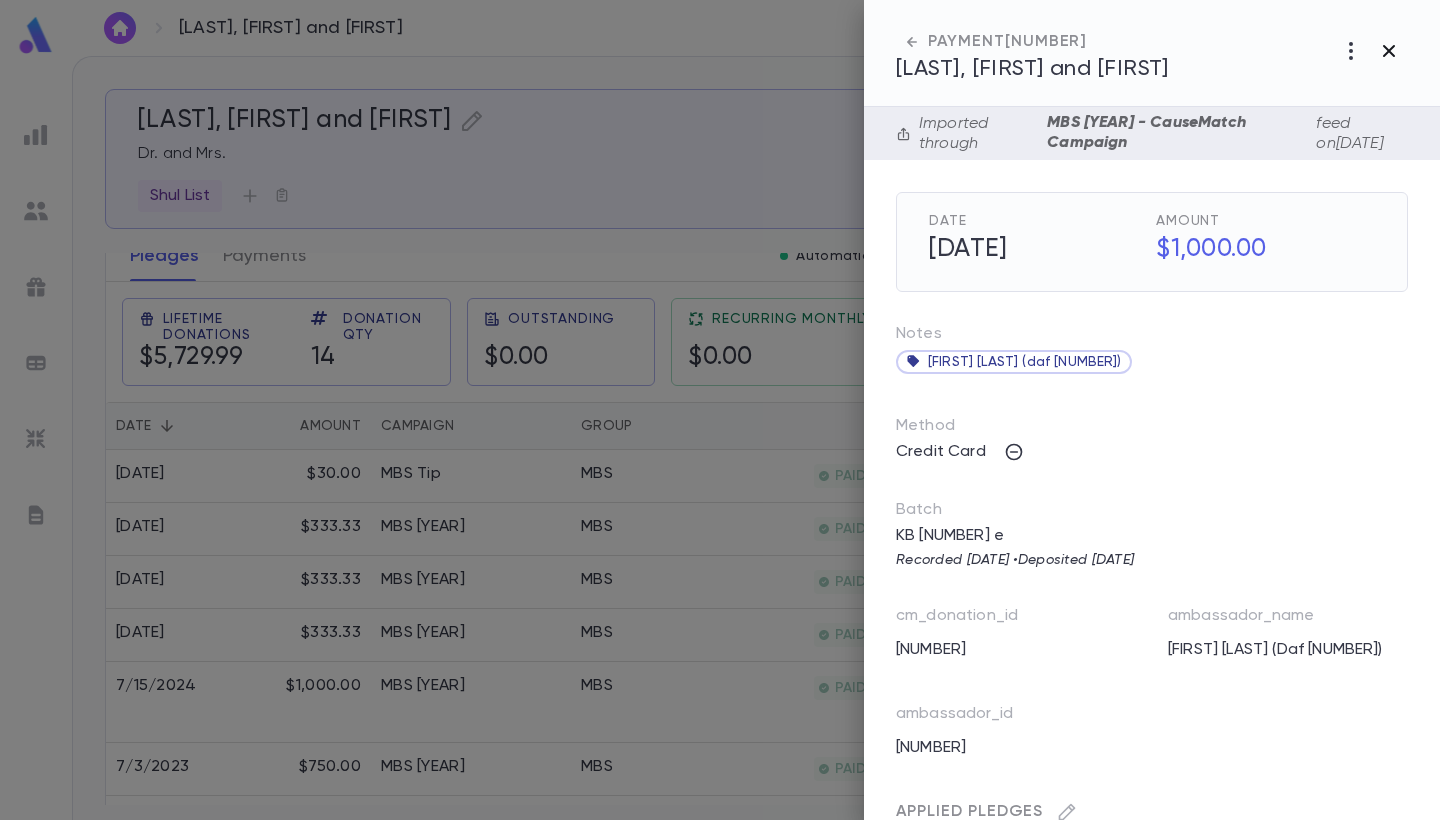 click 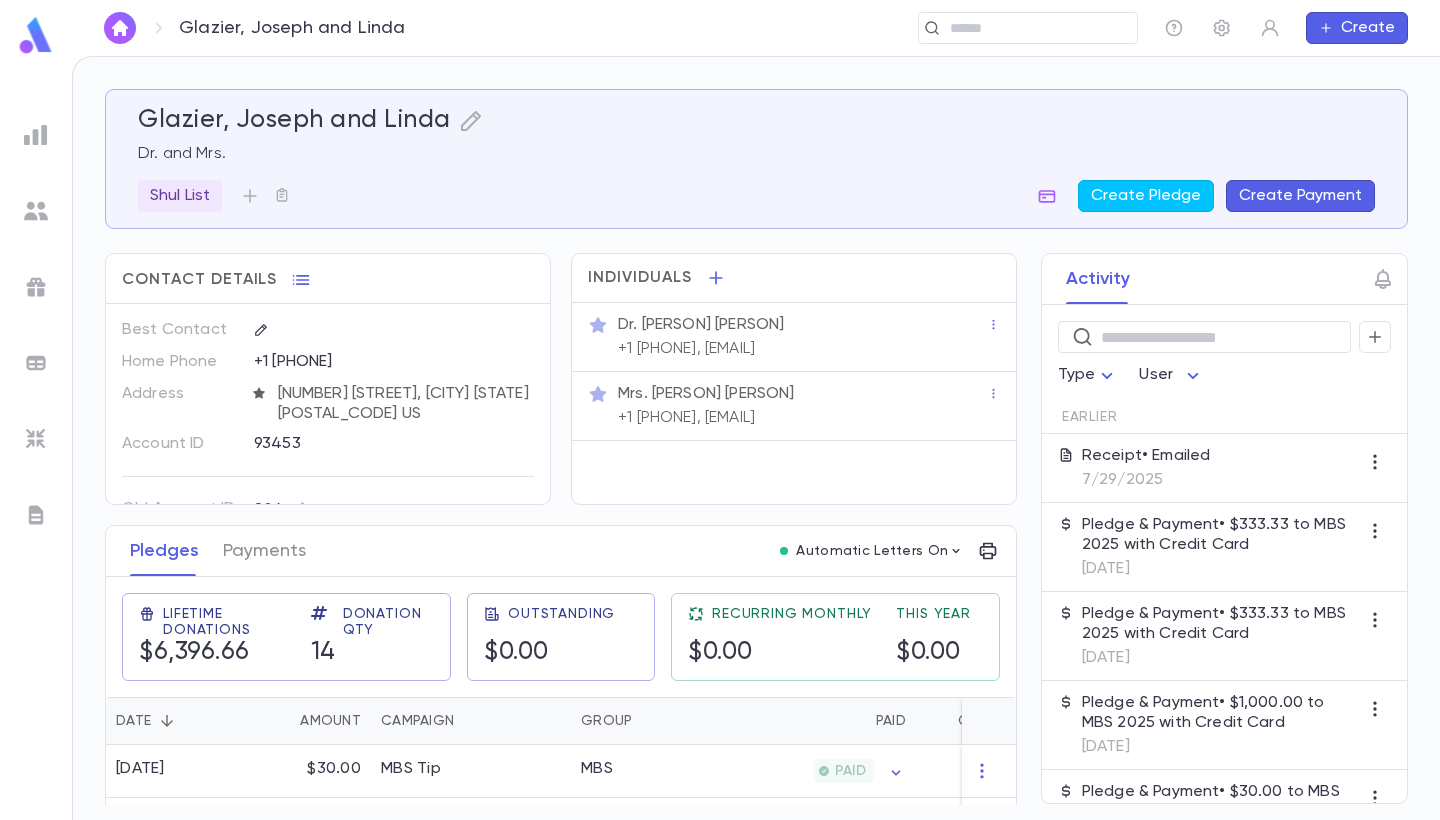scroll, scrollTop: 0, scrollLeft: 0, axis: both 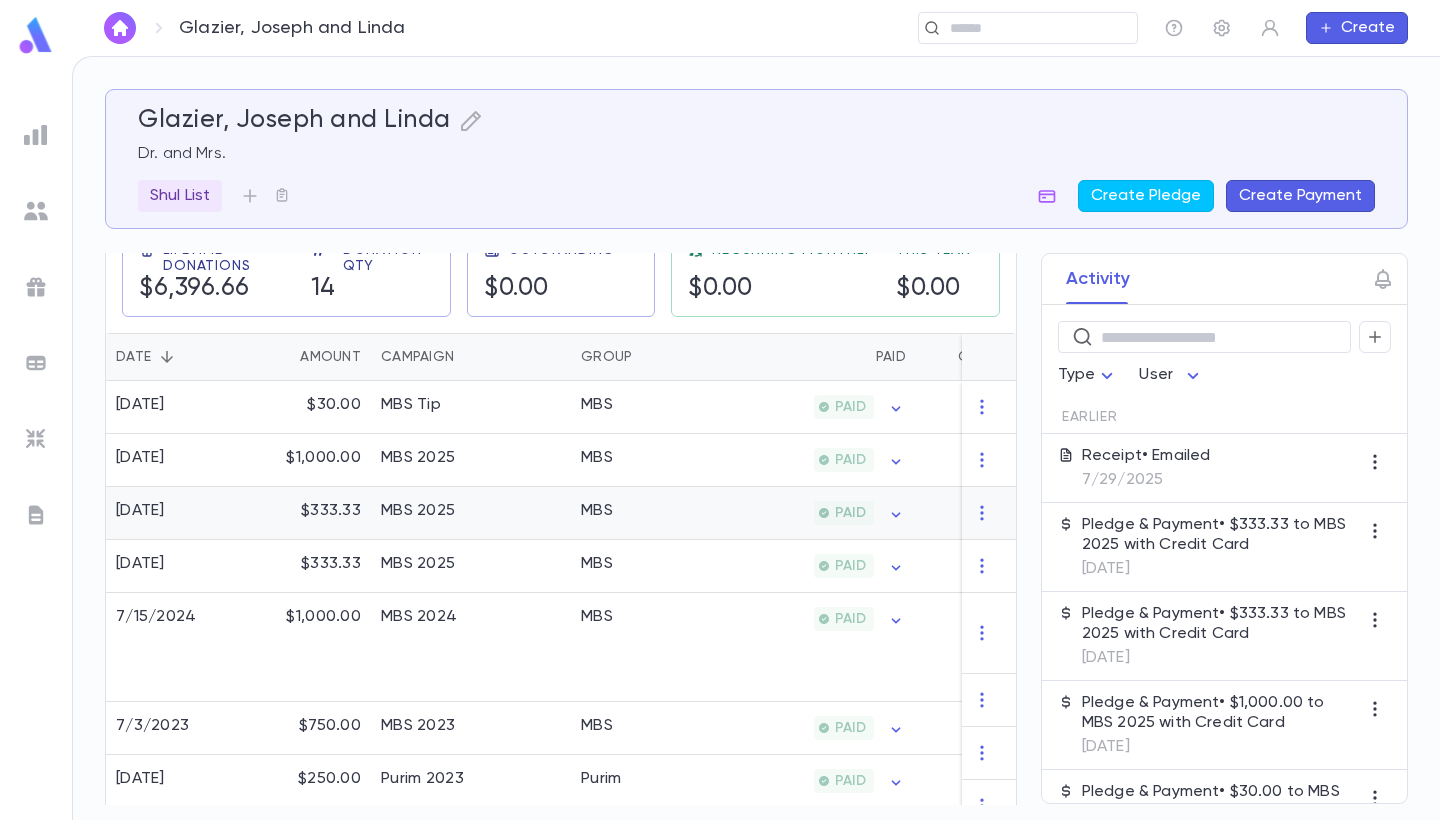 click on "PAID" at bounding box center [818, 513] 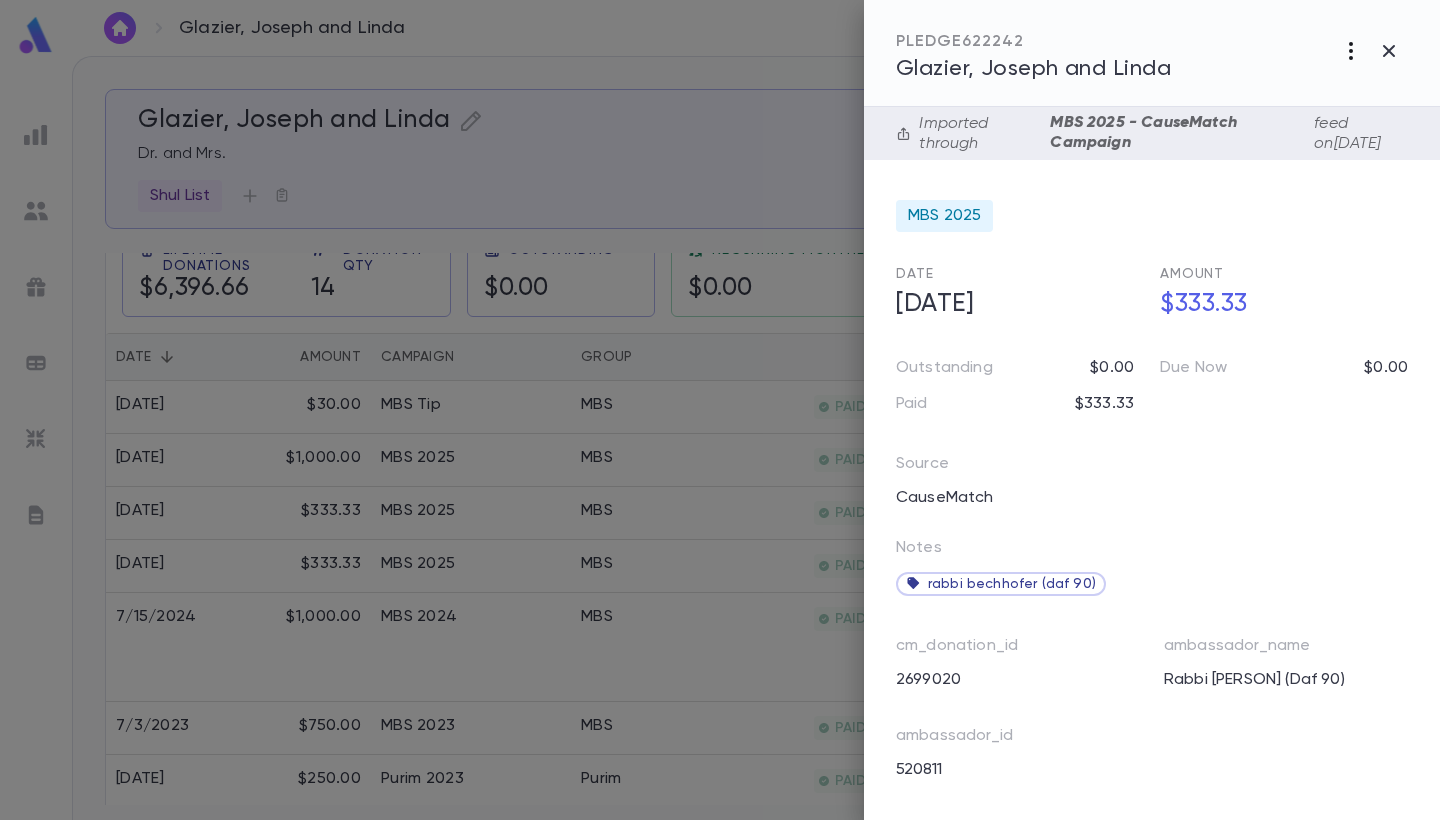 click 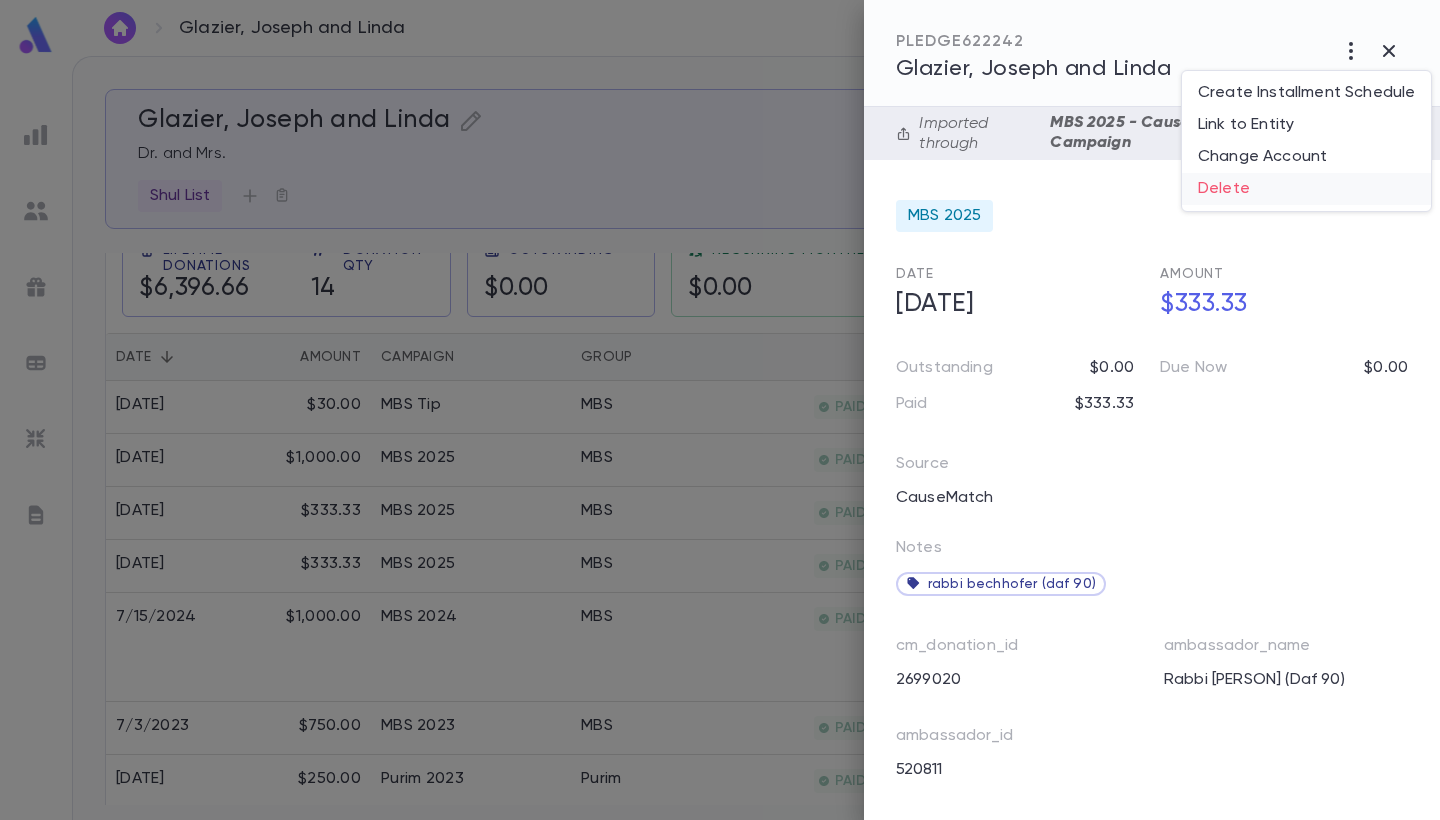click on "Delete" at bounding box center (1306, 189) 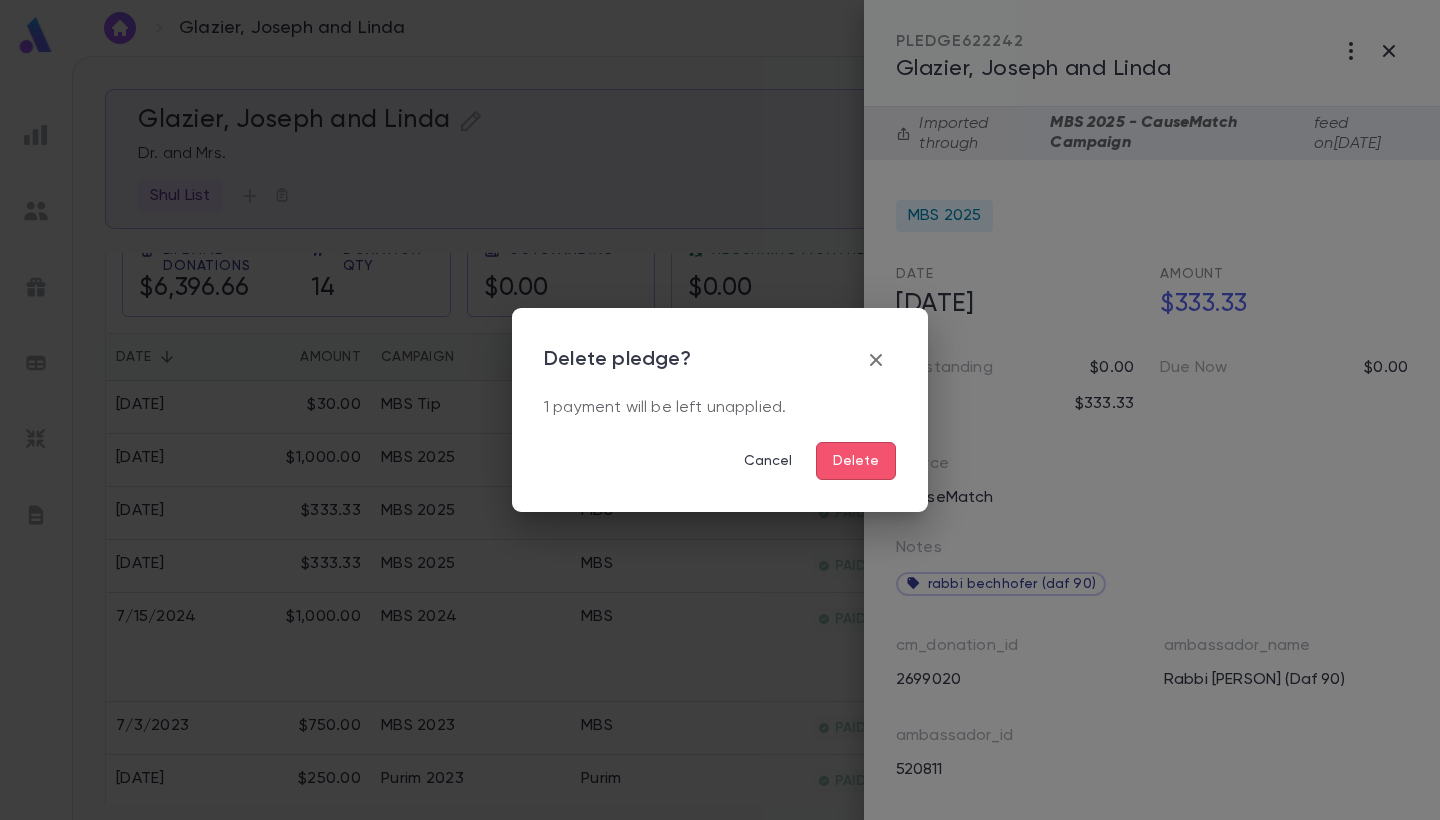 click on "Delete" at bounding box center [856, 461] 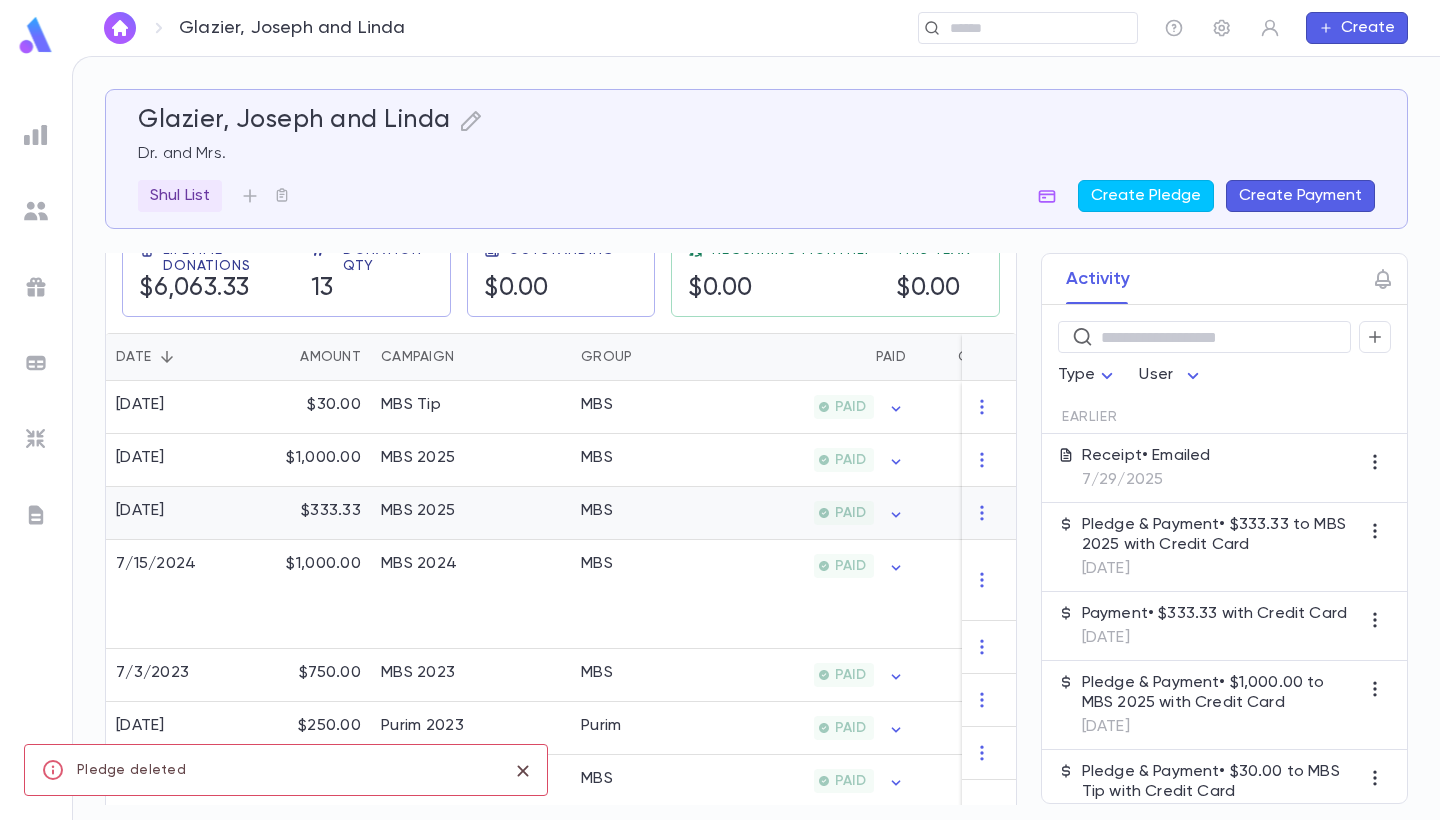 click on "MBS [YEAR]" at bounding box center [471, 513] 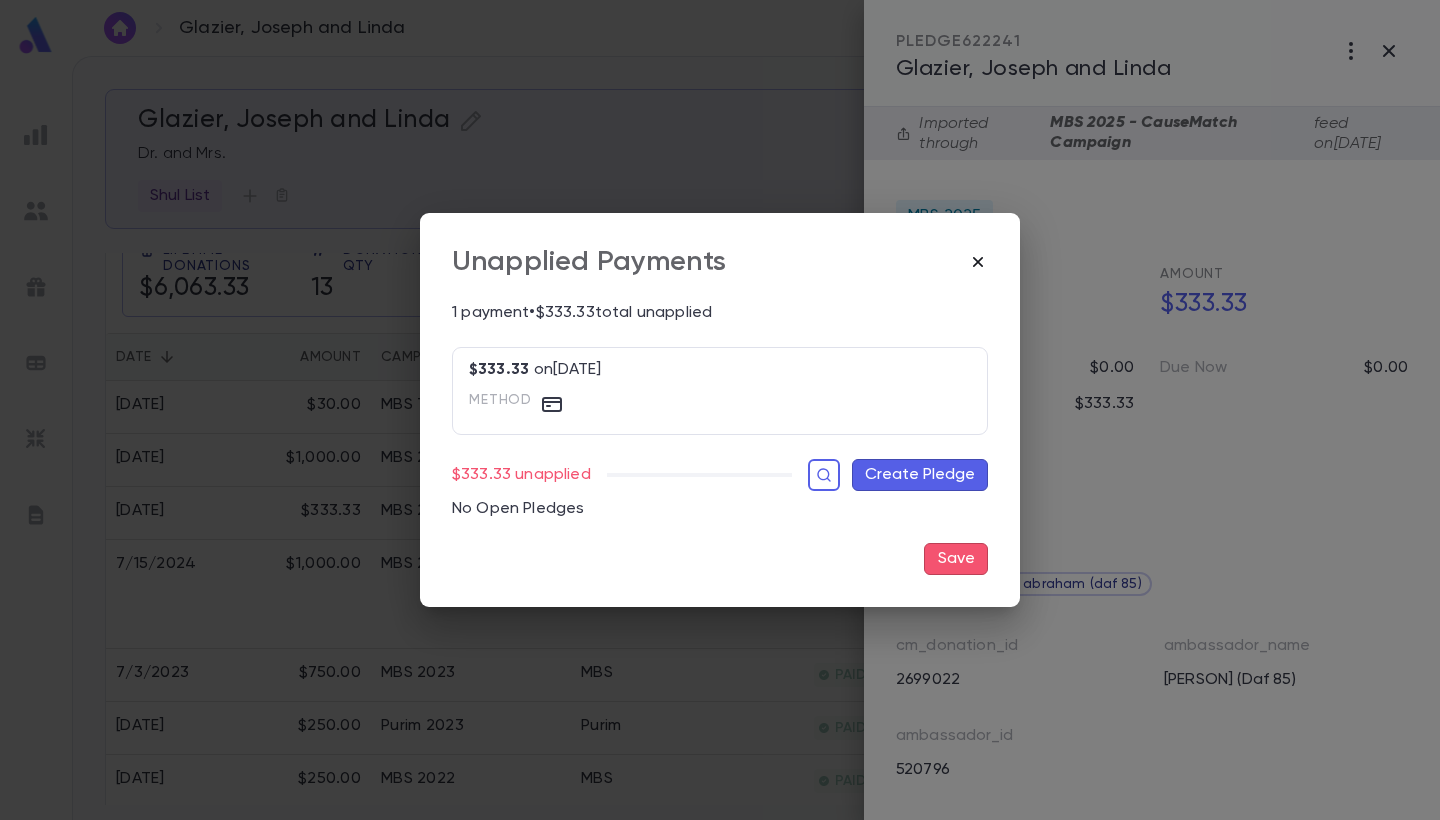 click 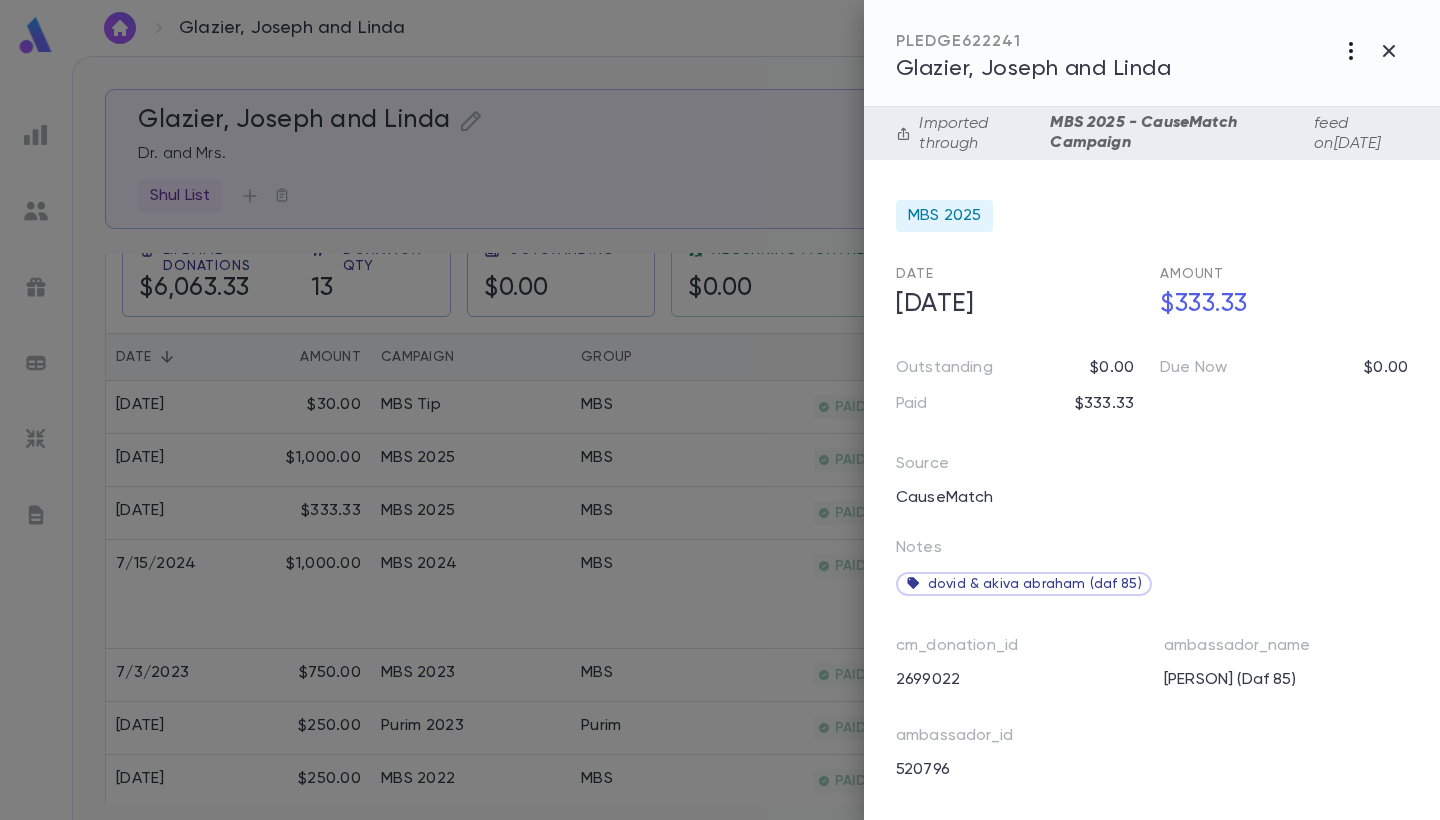 click 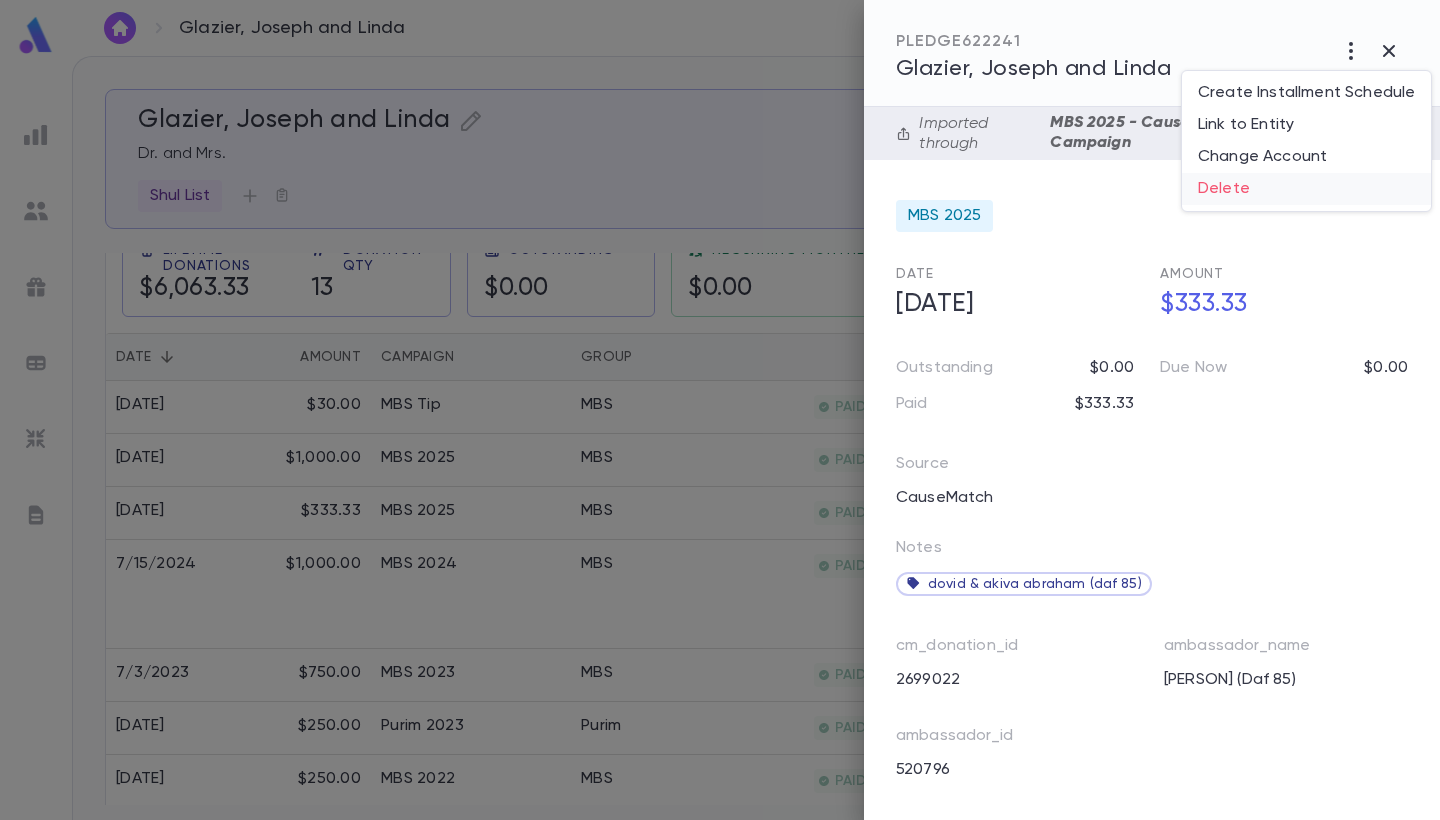 click on "Delete" at bounding box center (1306, 189) 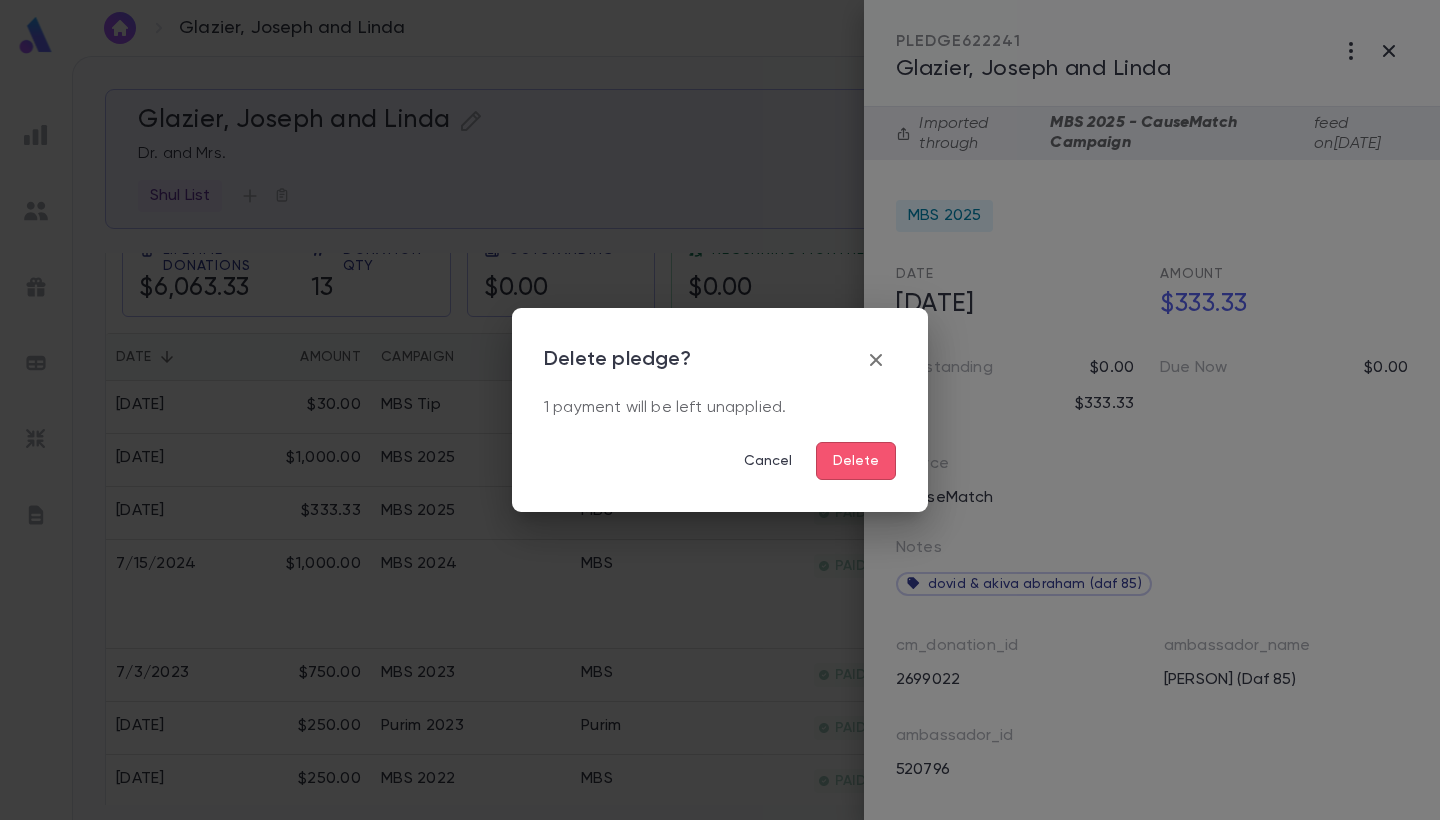 click on "Delete" at bounding box center [856, 461] 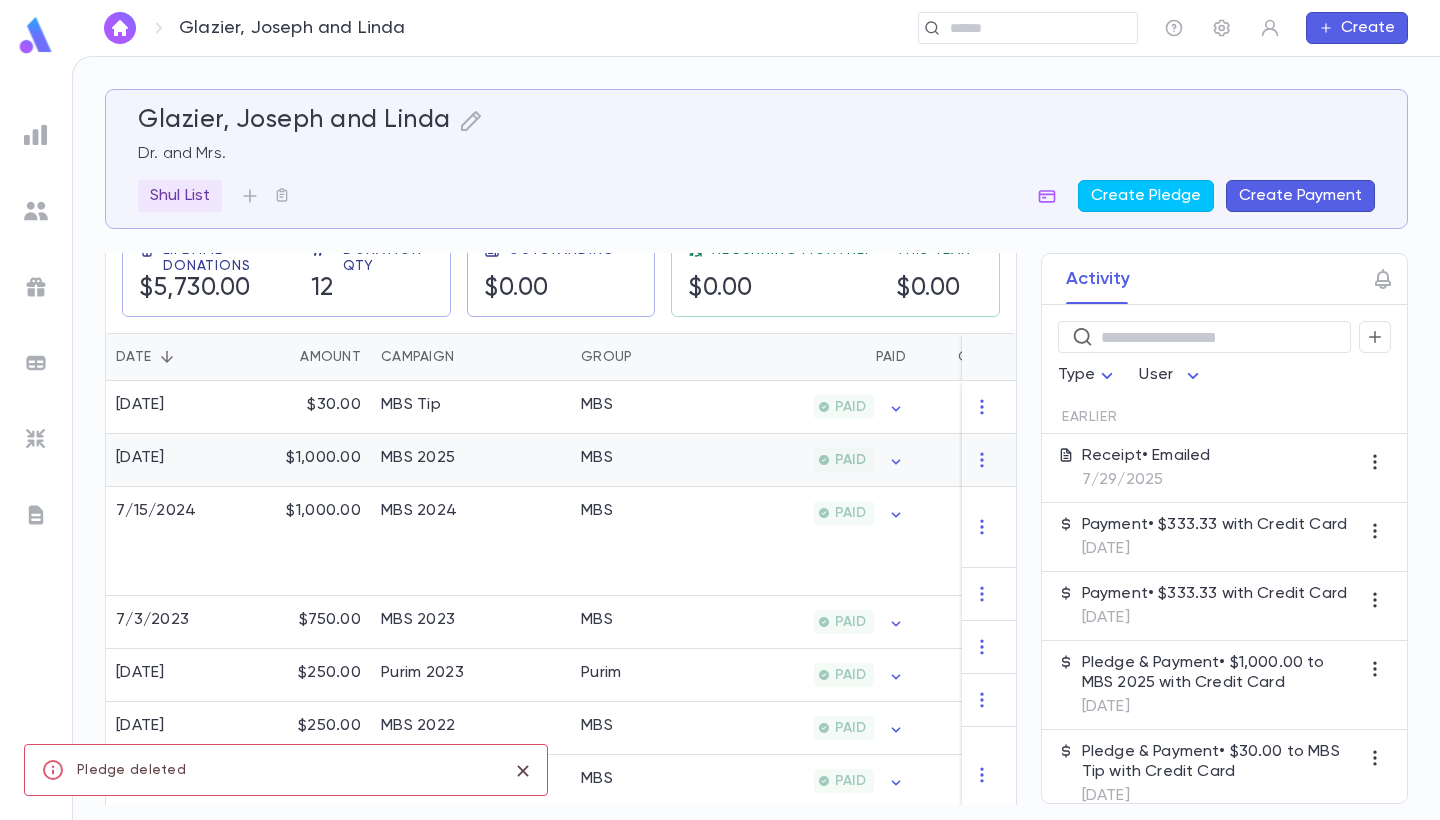 click on "MBS [YEAR]" at bounding box center (471, 460) 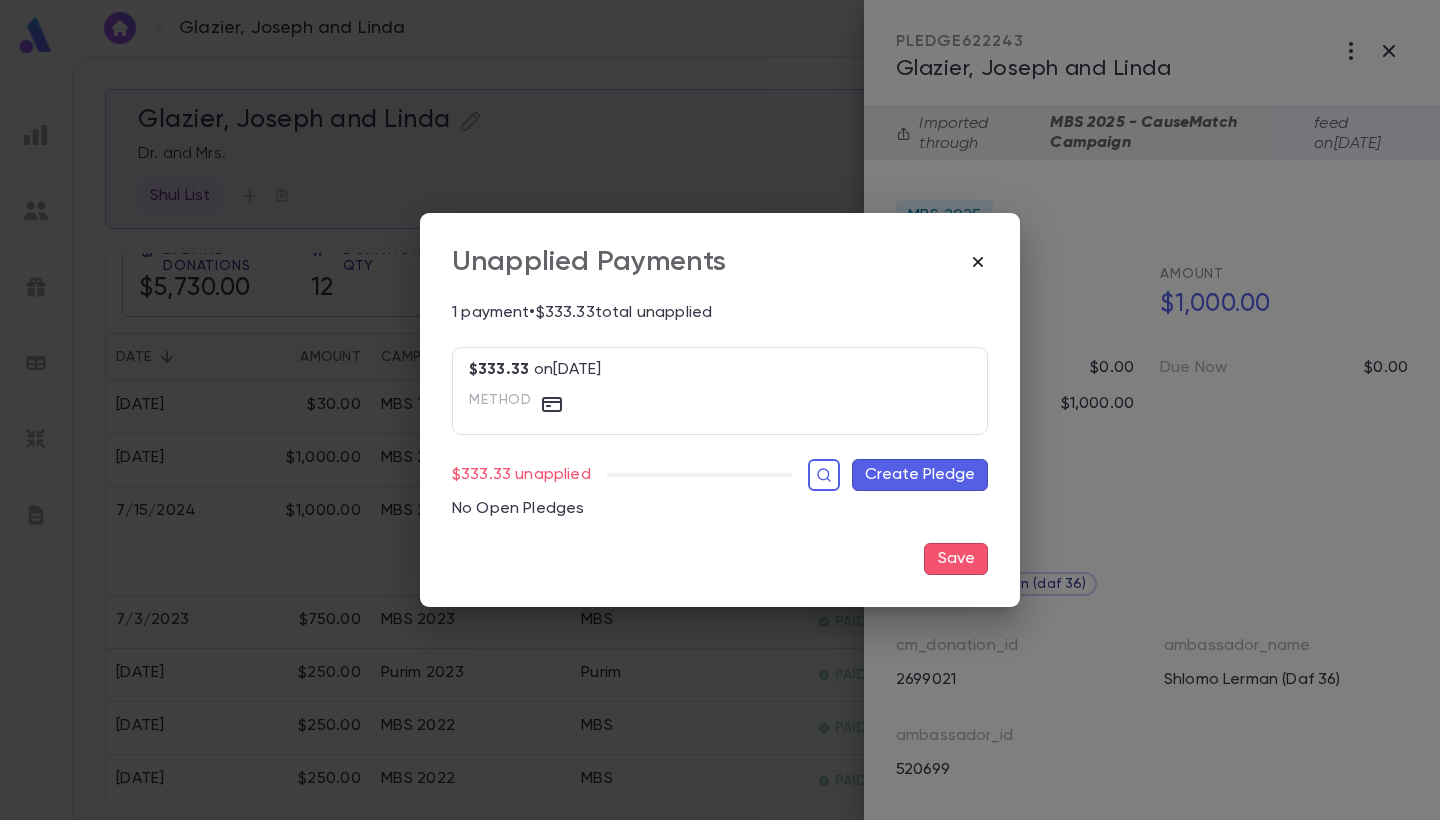 click 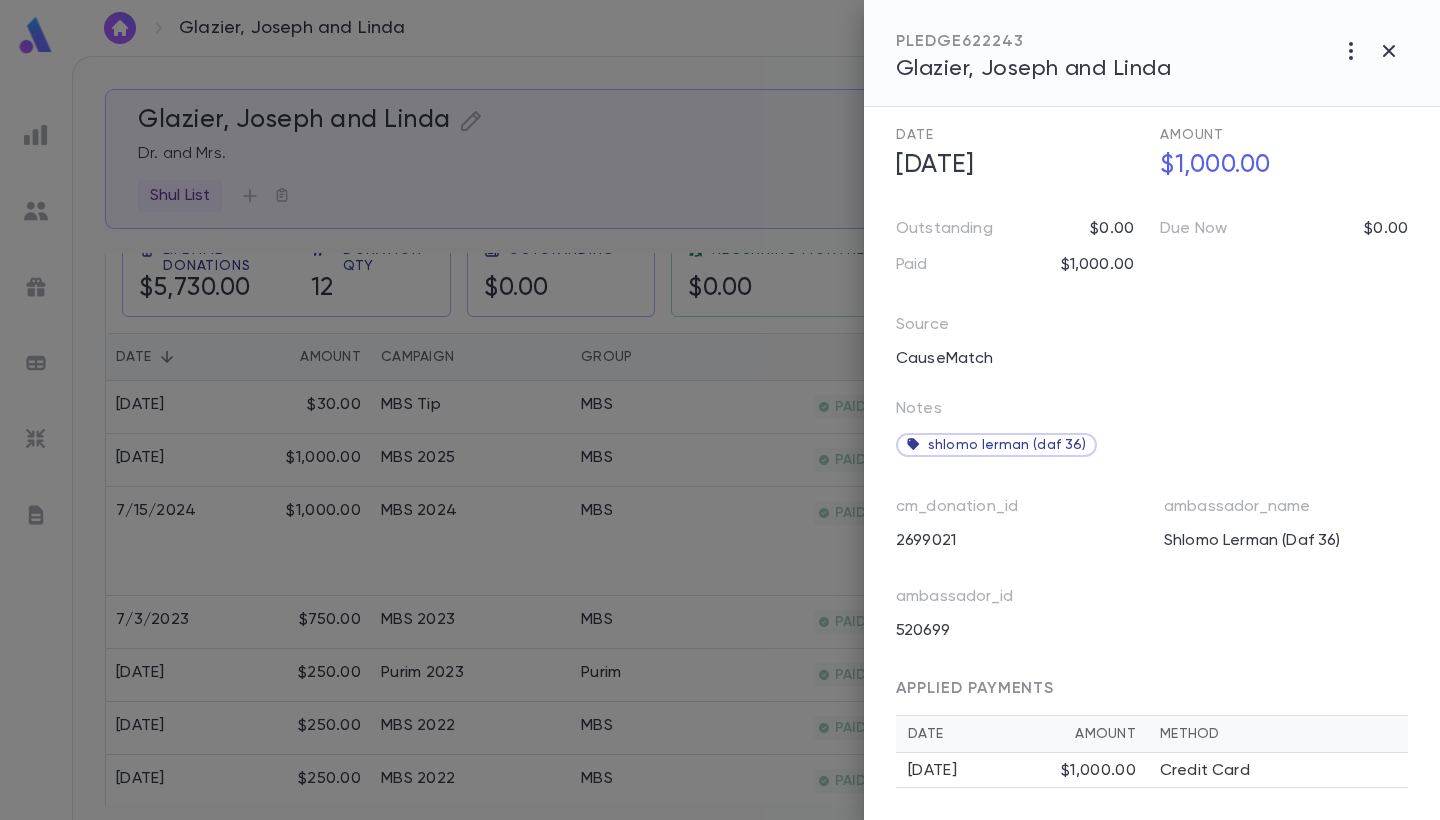 scroll, scrollTop: 147, scrollLeft: 0, axis: vertical 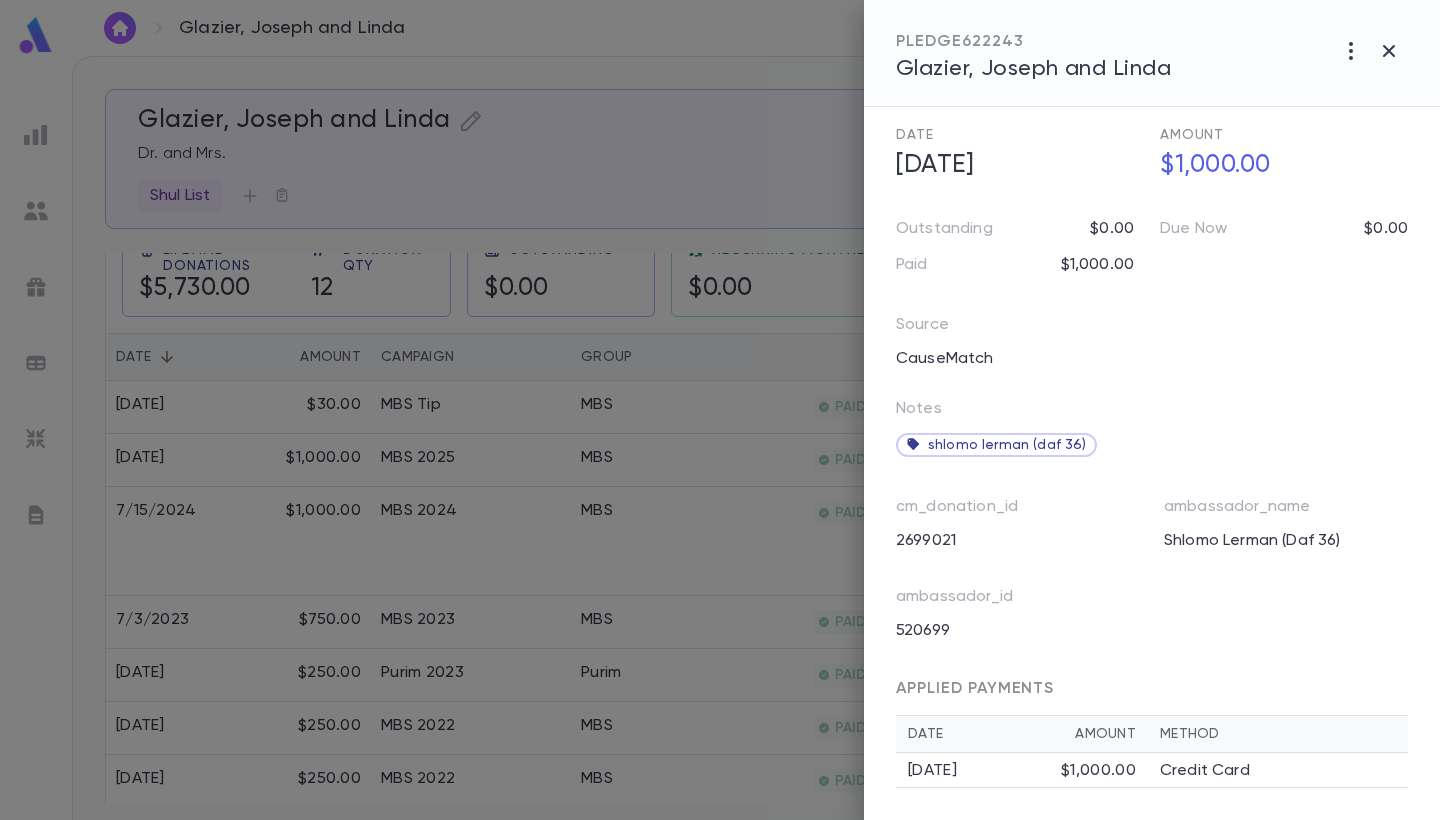 click on "7/2/2025 $1,000.00" at bounding box center [1022, 770] 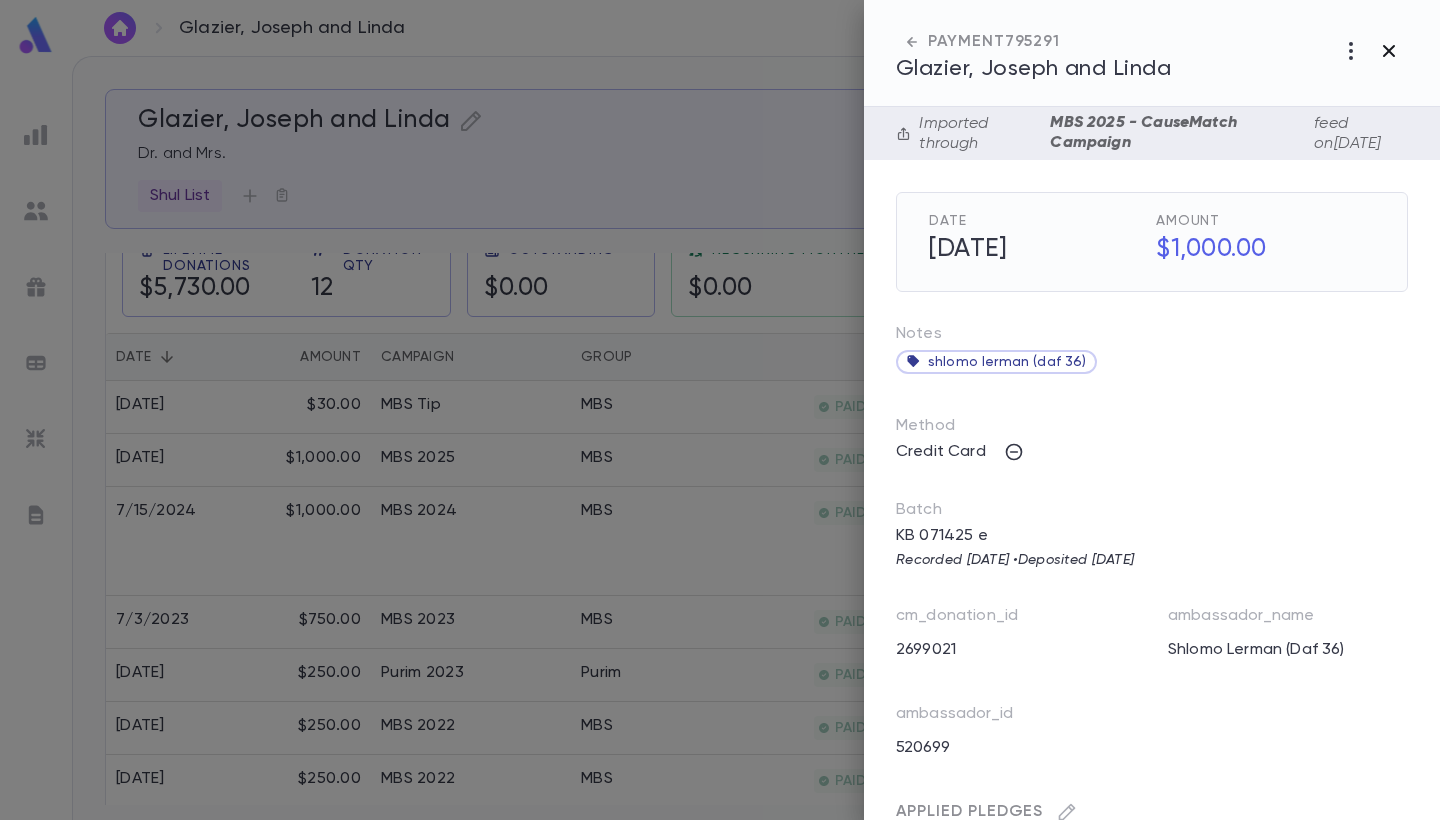 click 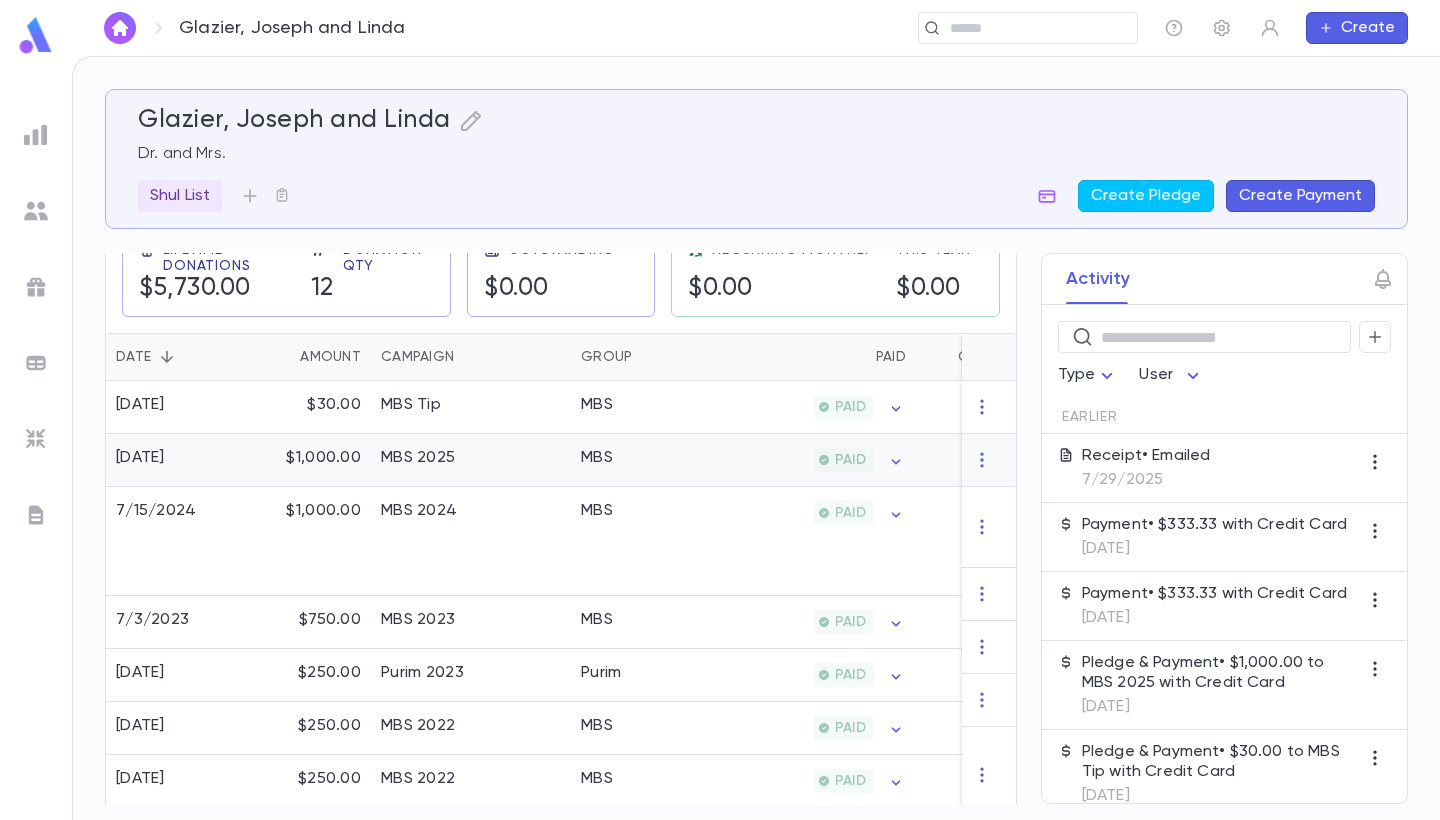 click on "PAID" at bounding box center (818, 460) 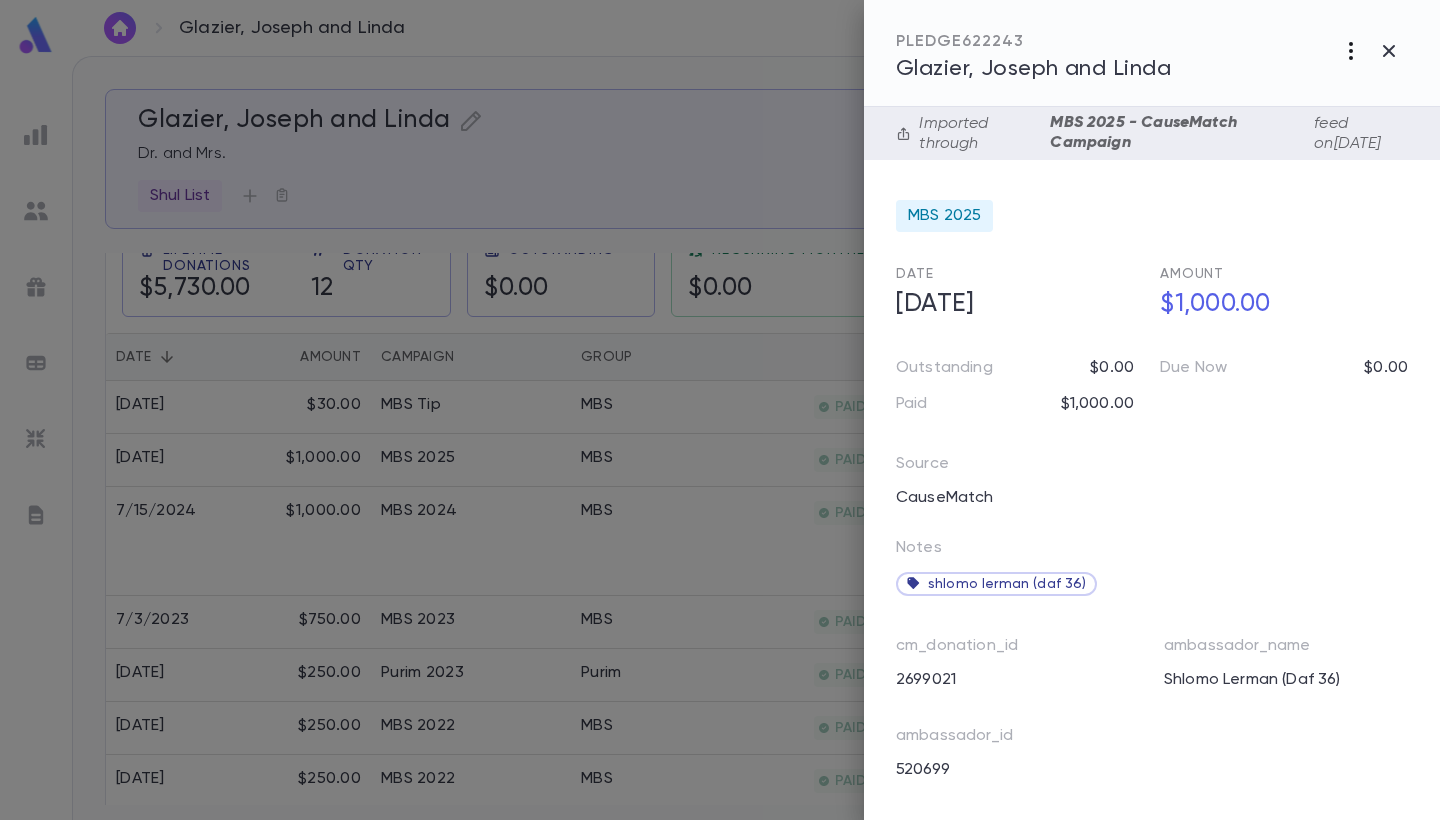 click 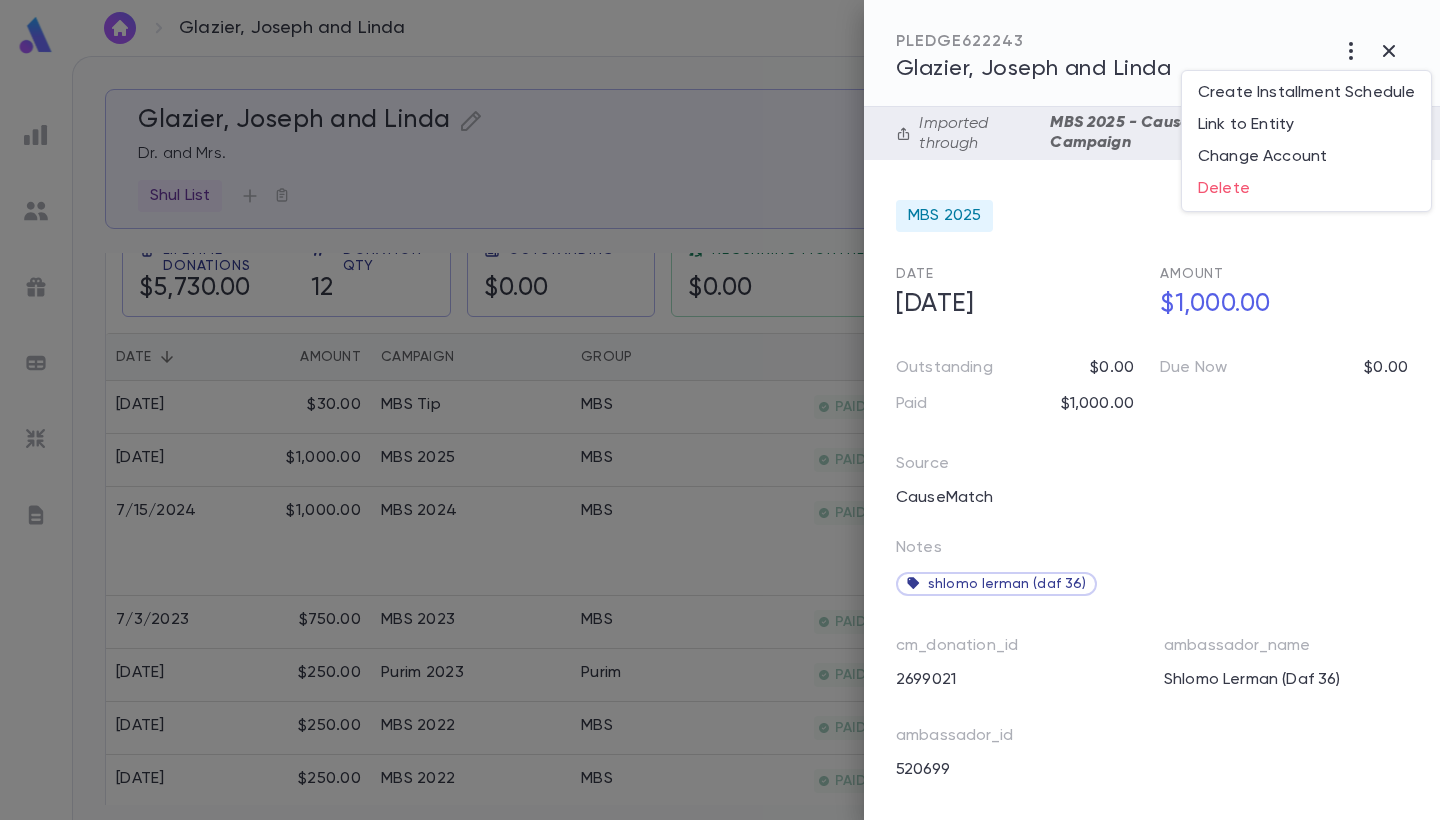 click at bounding box center [720, 410] 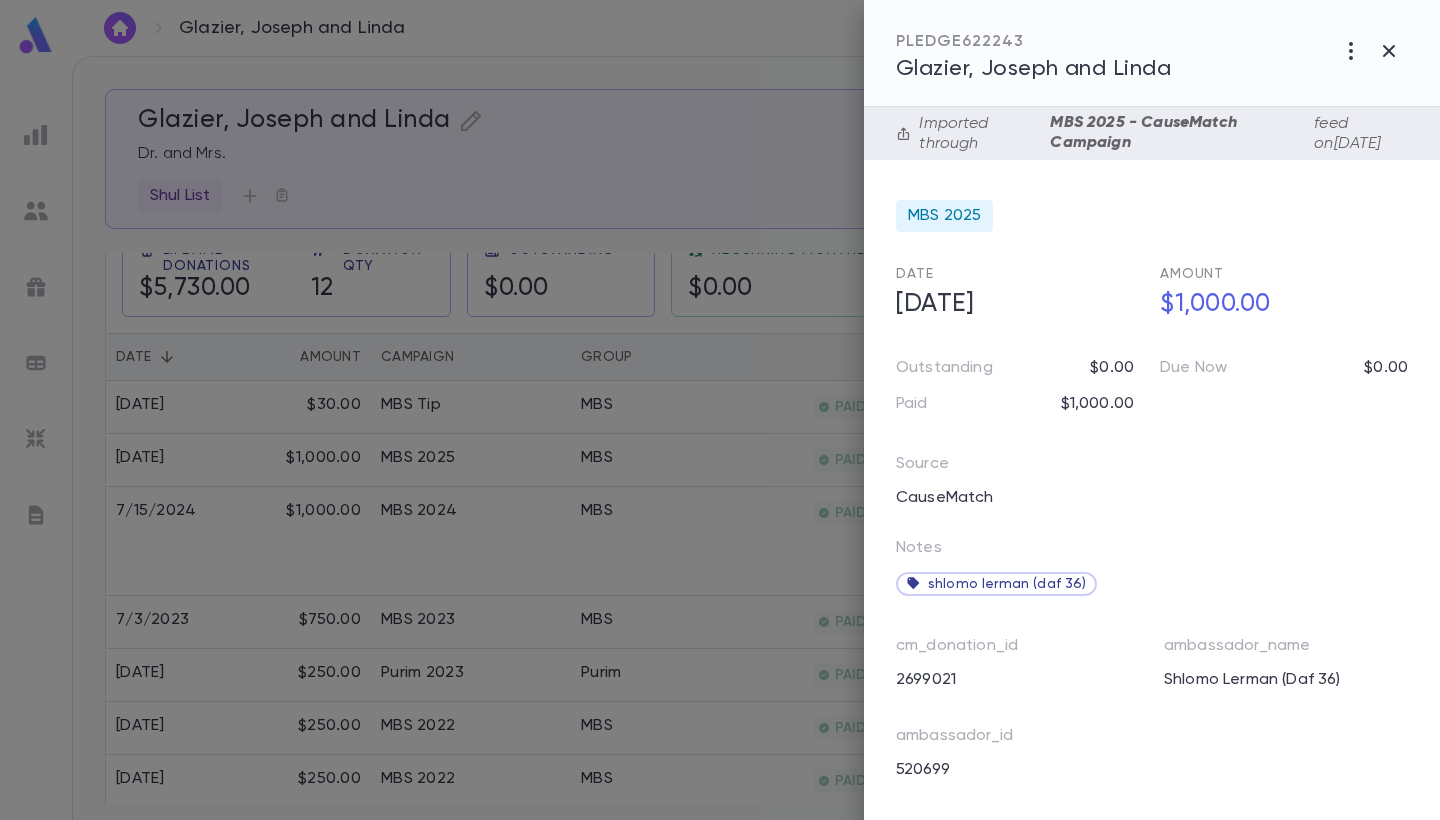 scroll, scrollTop: 147, scrollLeft: 0, axis: vertical 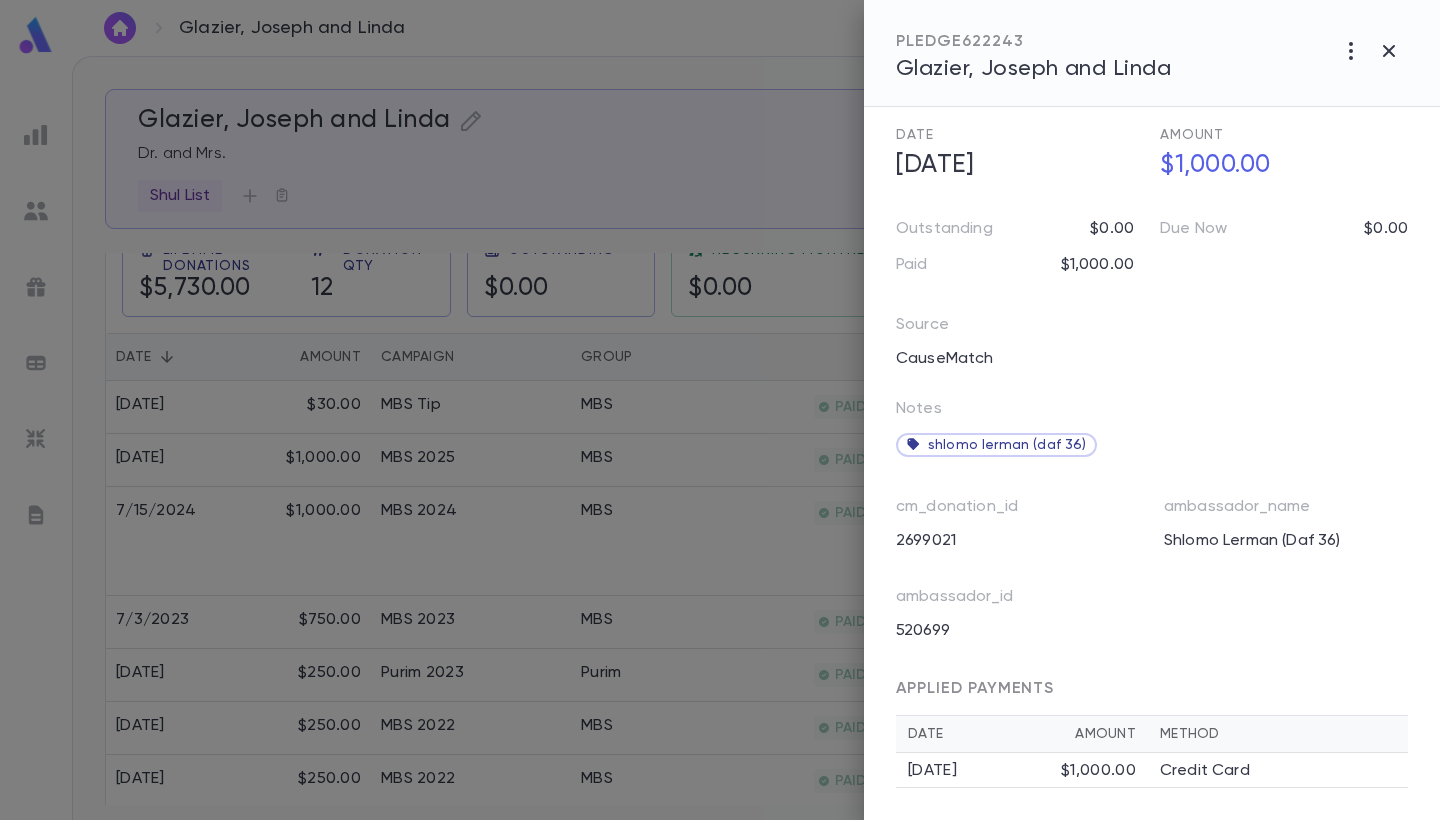 click on "[DATE]" at bounding box center (984, 771) 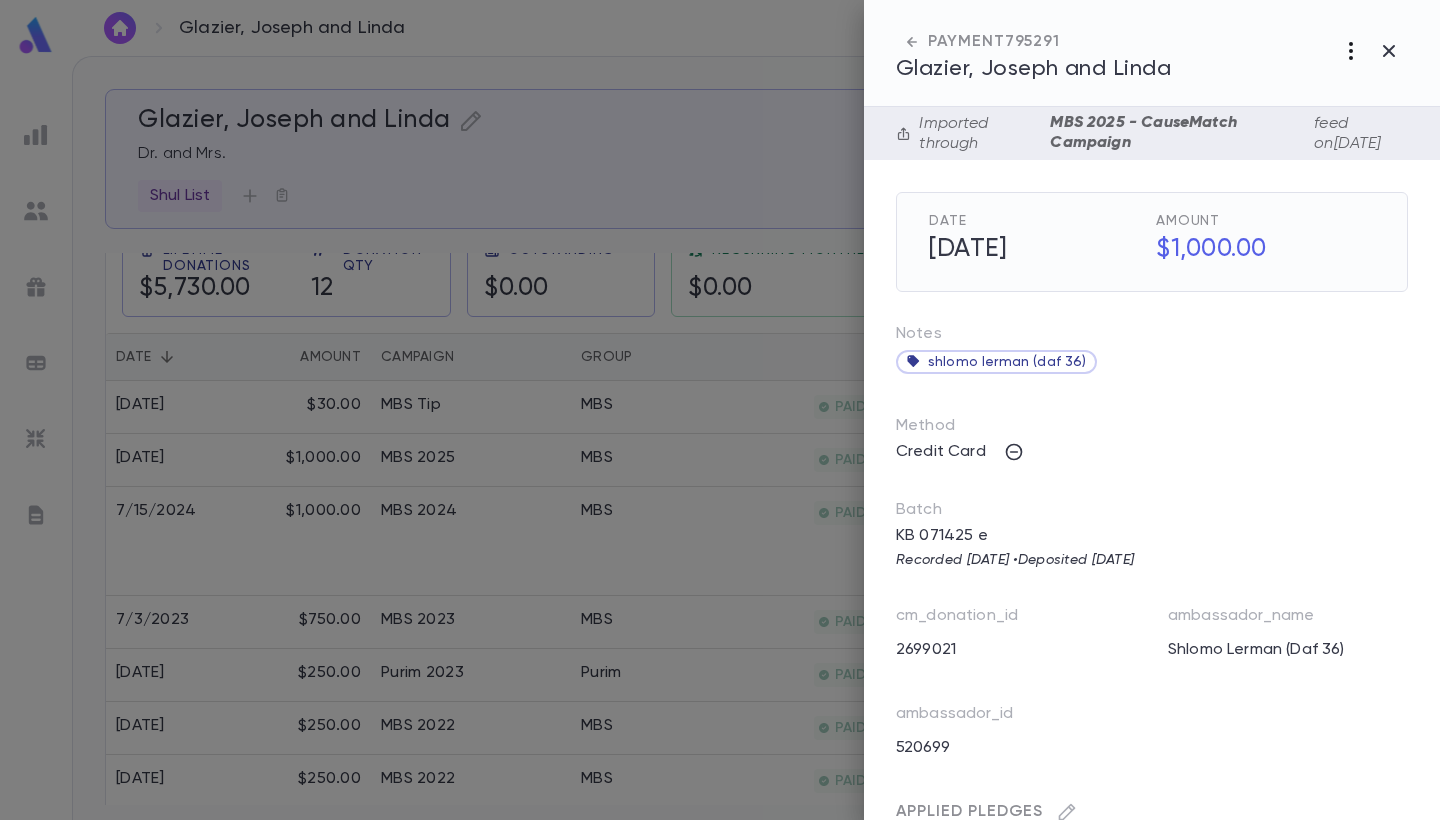 click 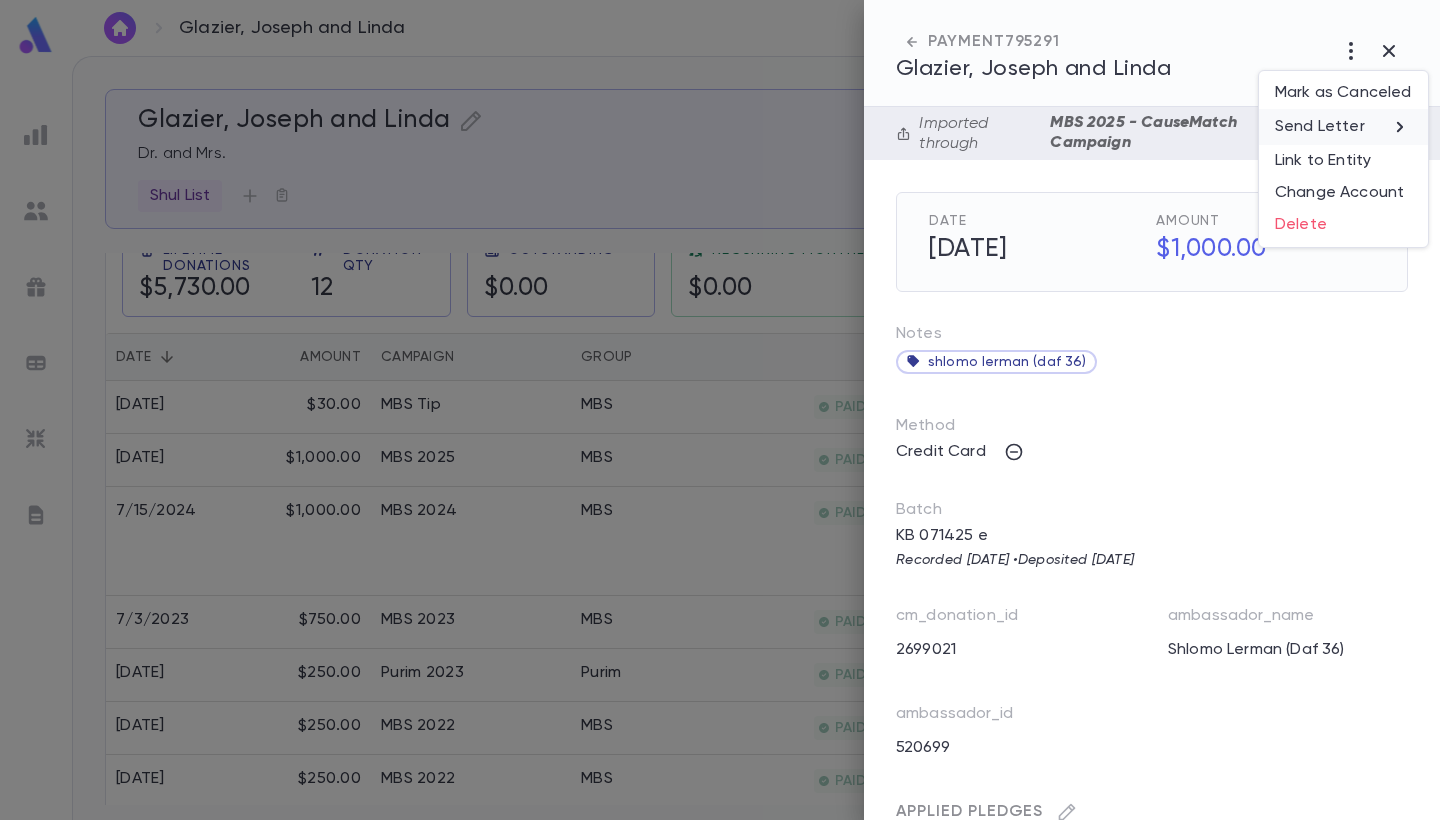 click on "Send    Letter" at bounding box center (1320, 127) 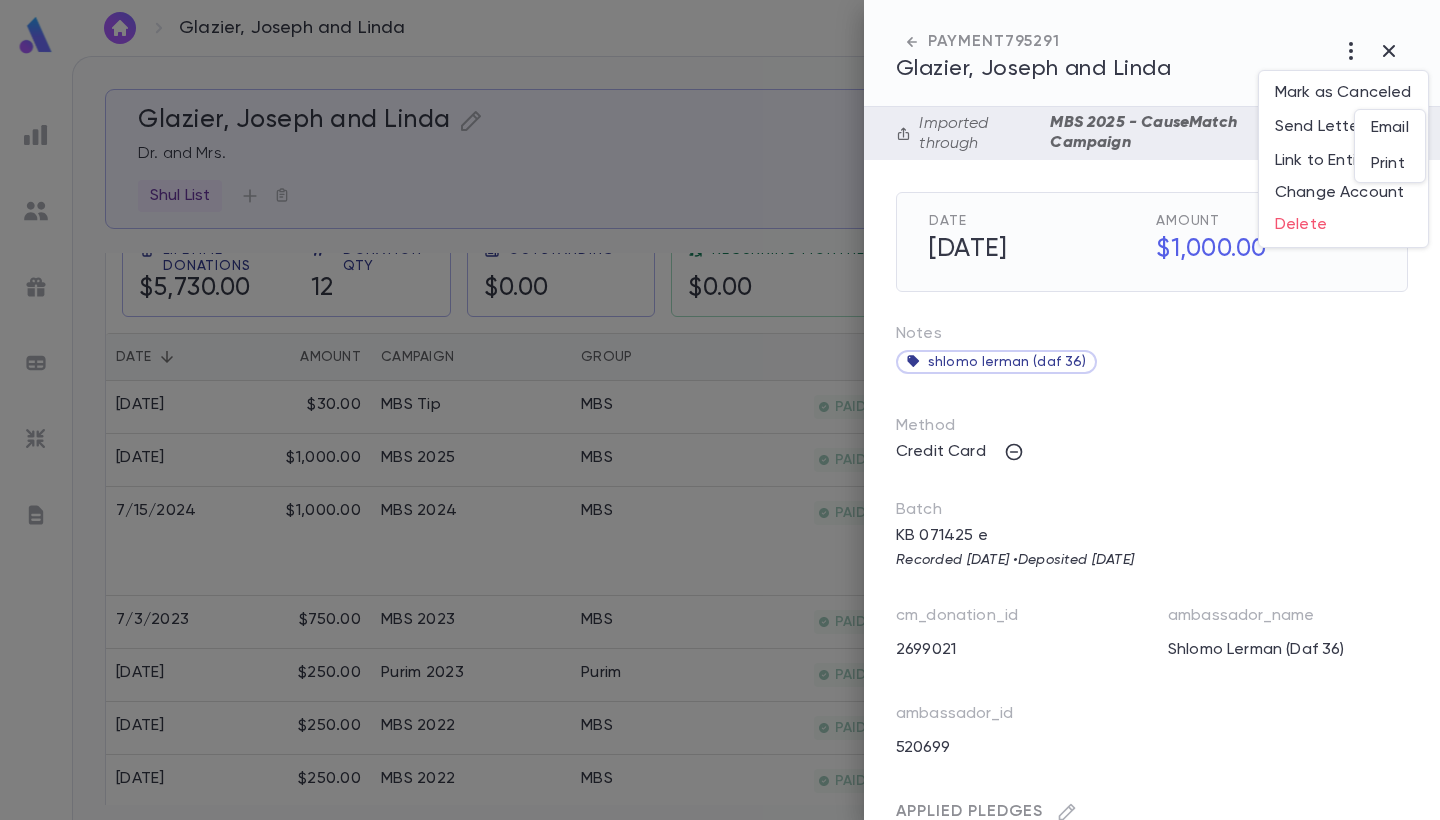 click on "Email" at bounding box center [1390, 128] 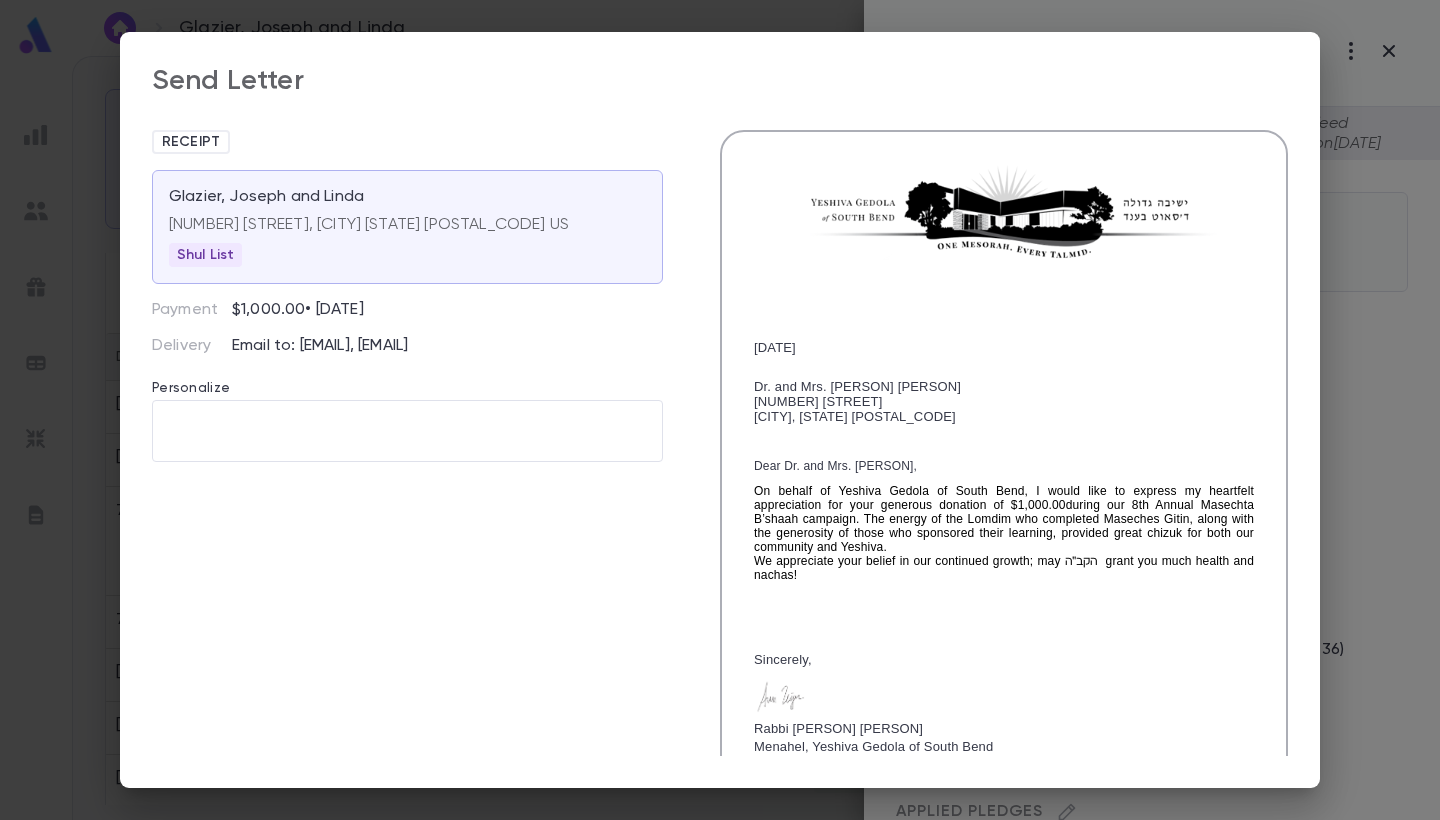 scroll, scrollTop: 0, scrollLeft: 0, axis: both 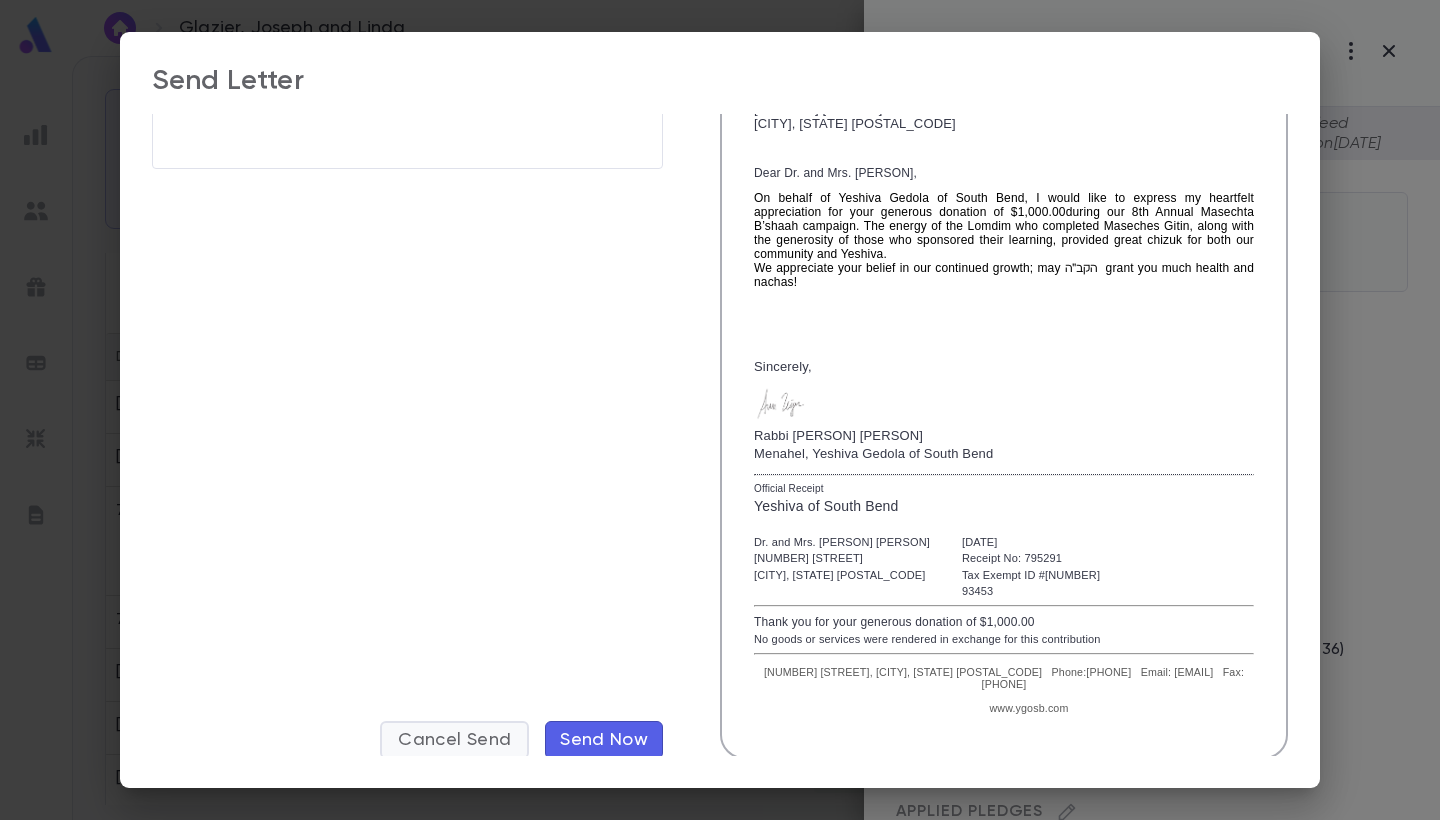 click on "Cancel Send" at bounding box center (454, 740) 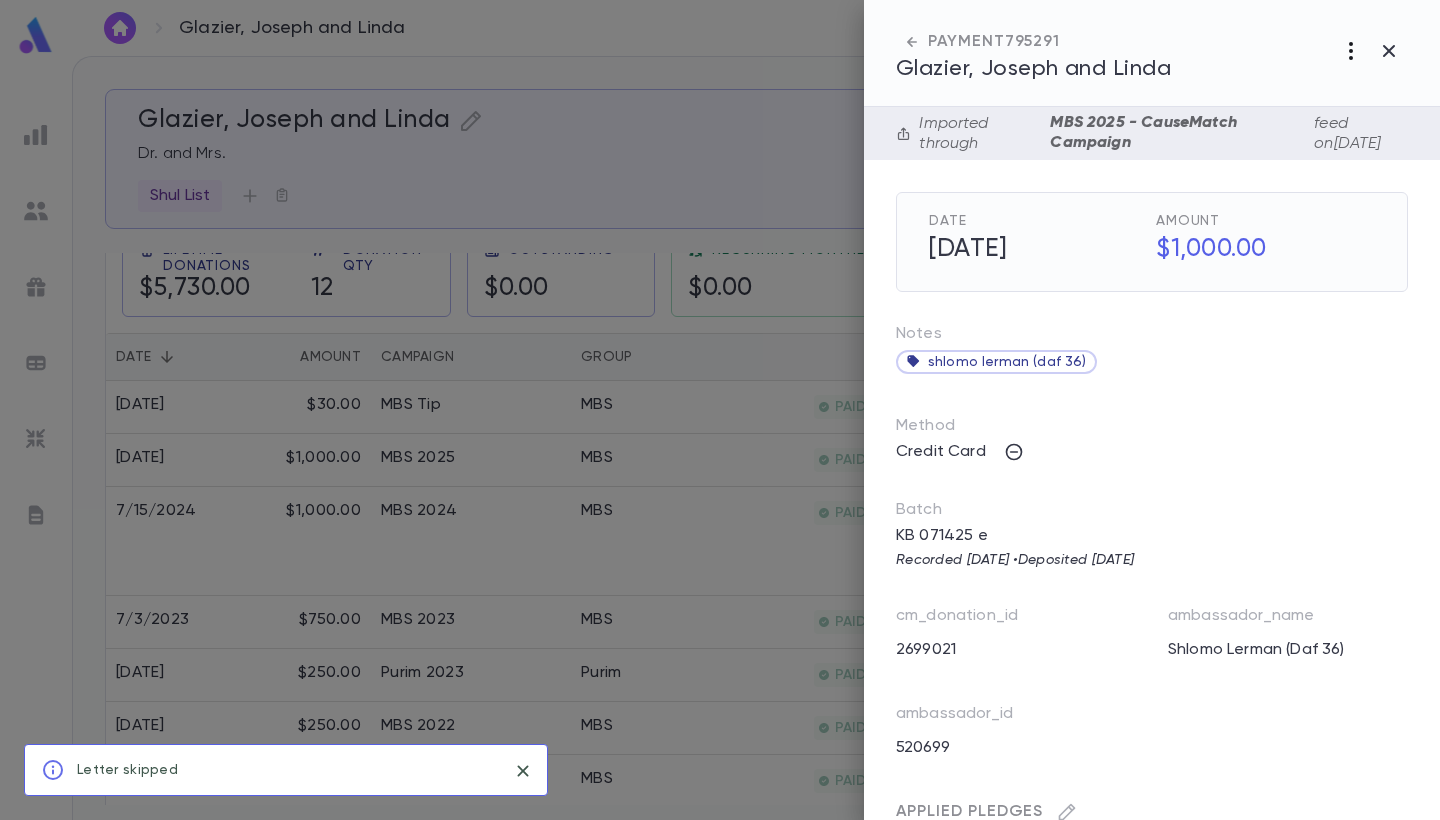 click 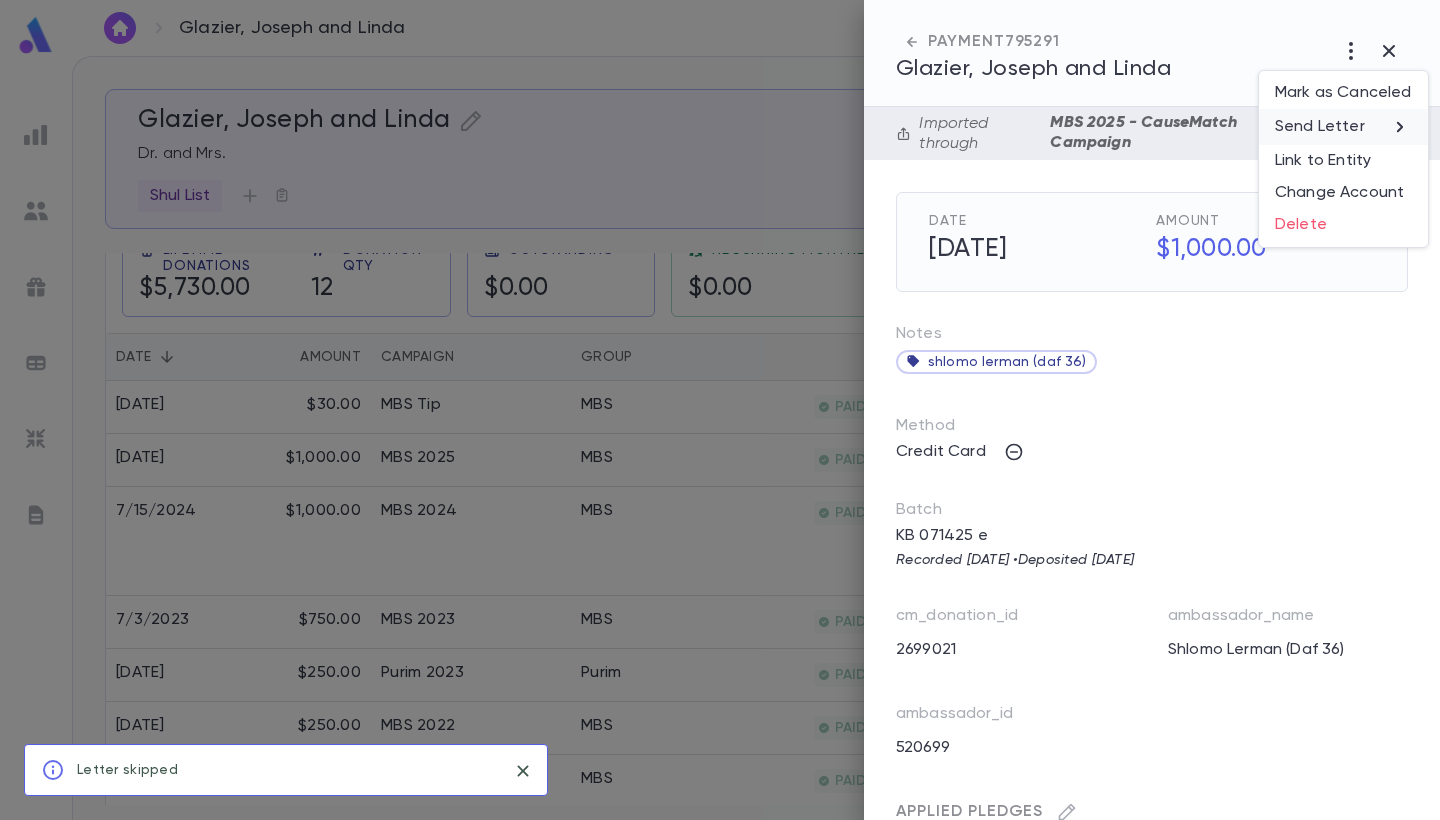 click on "Send    Letter" at bounding box center (1320, 127) 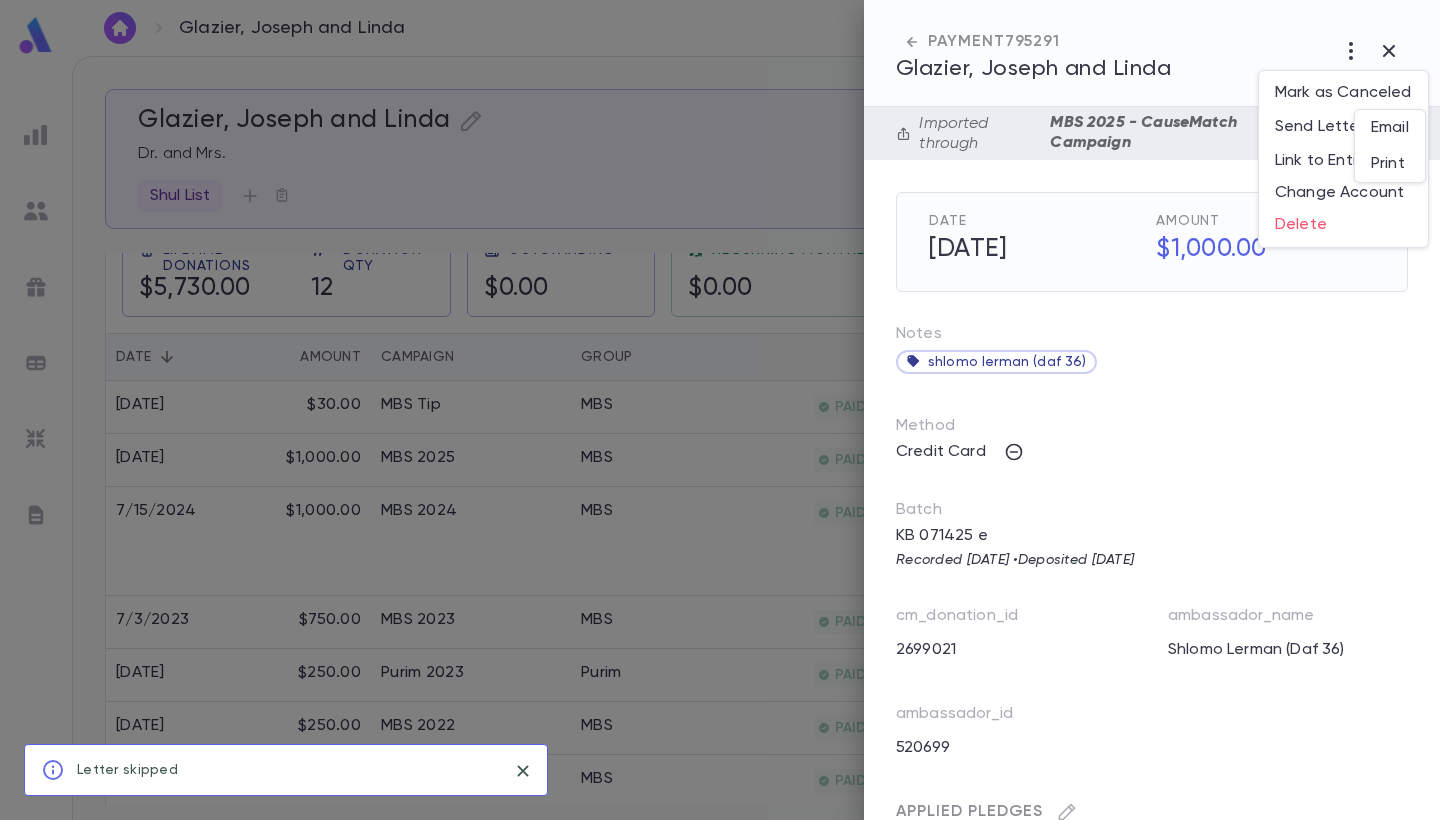 click on "Email" at bounding box center [1390, 128] 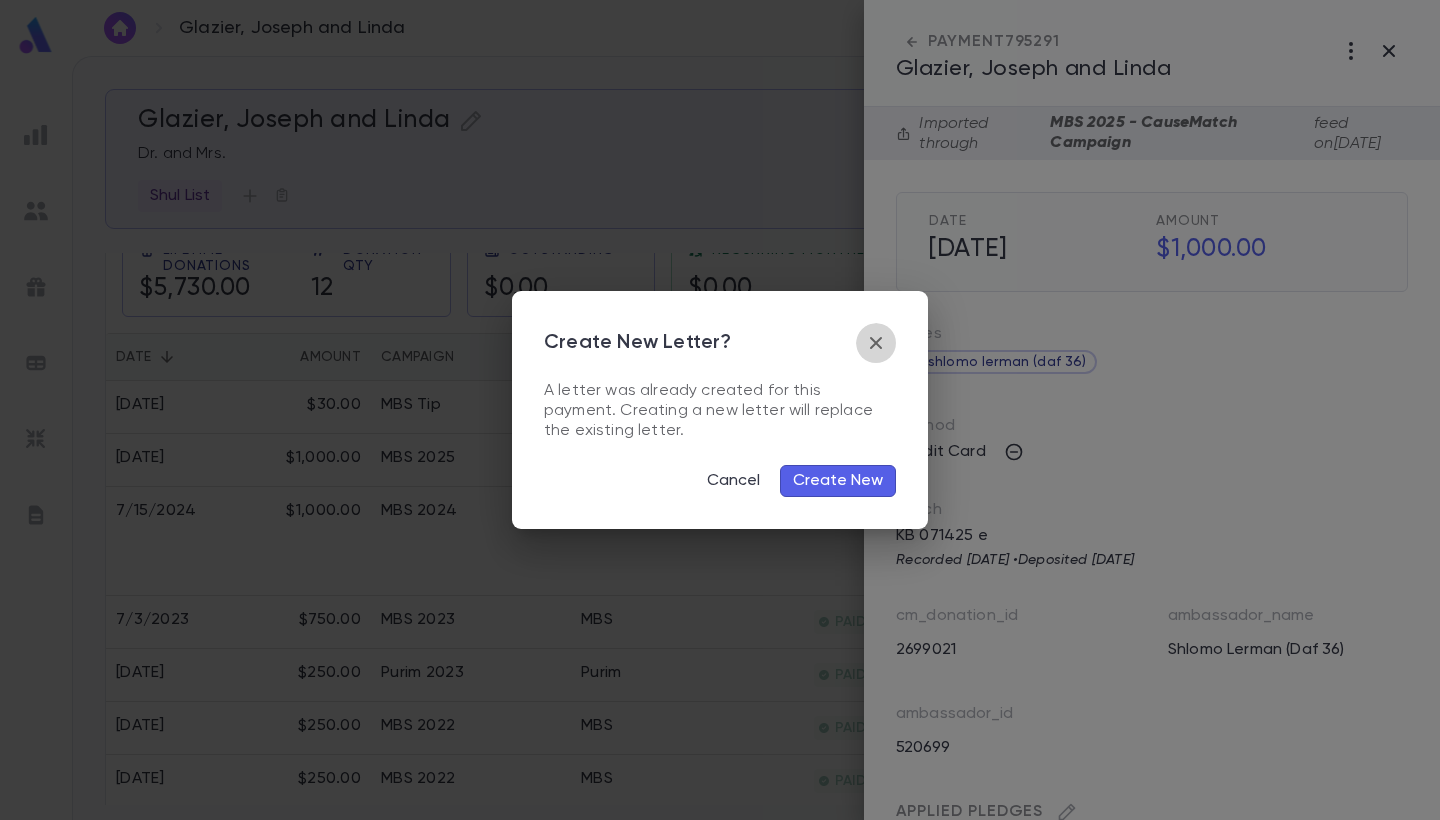 click 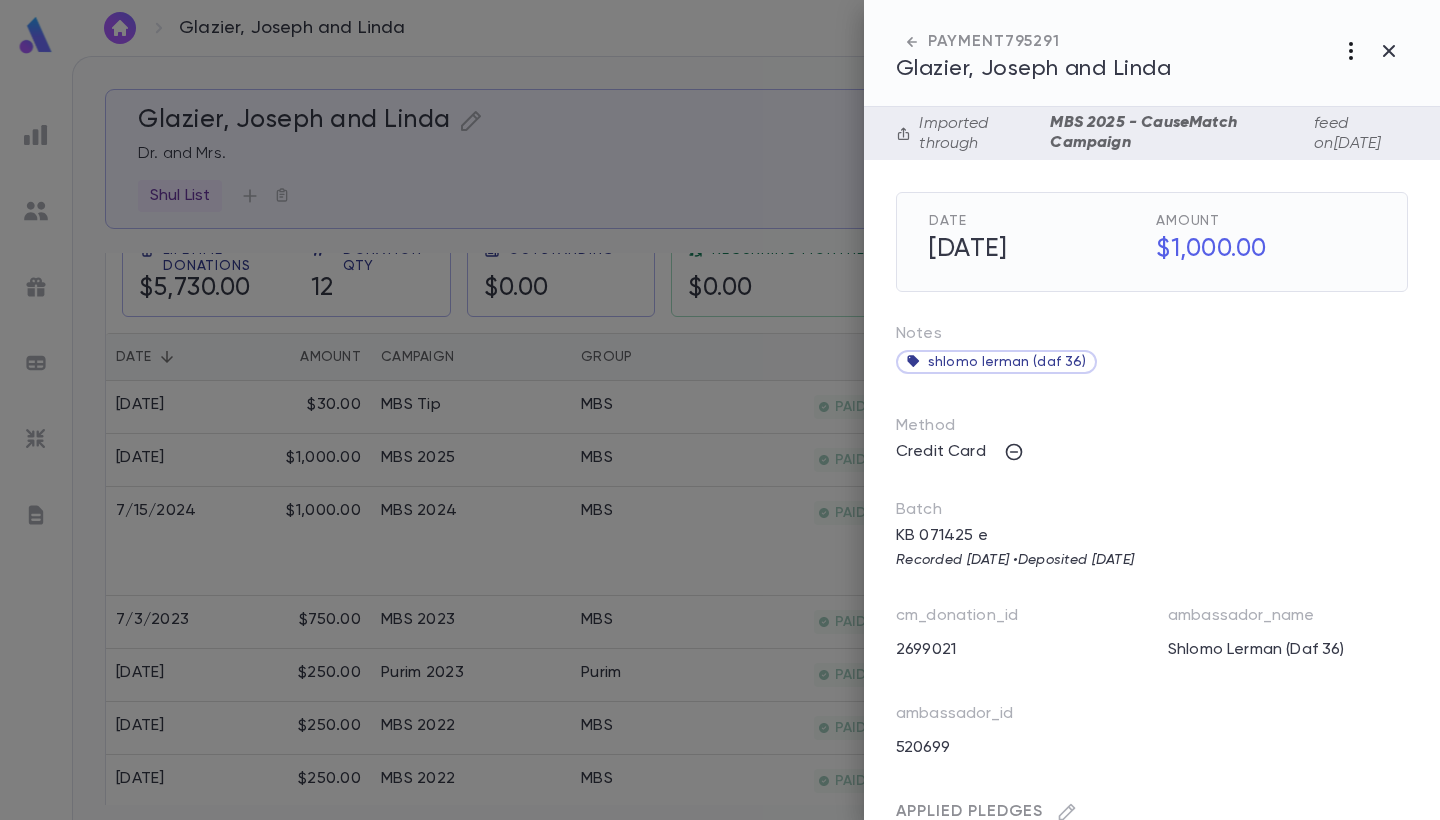 click 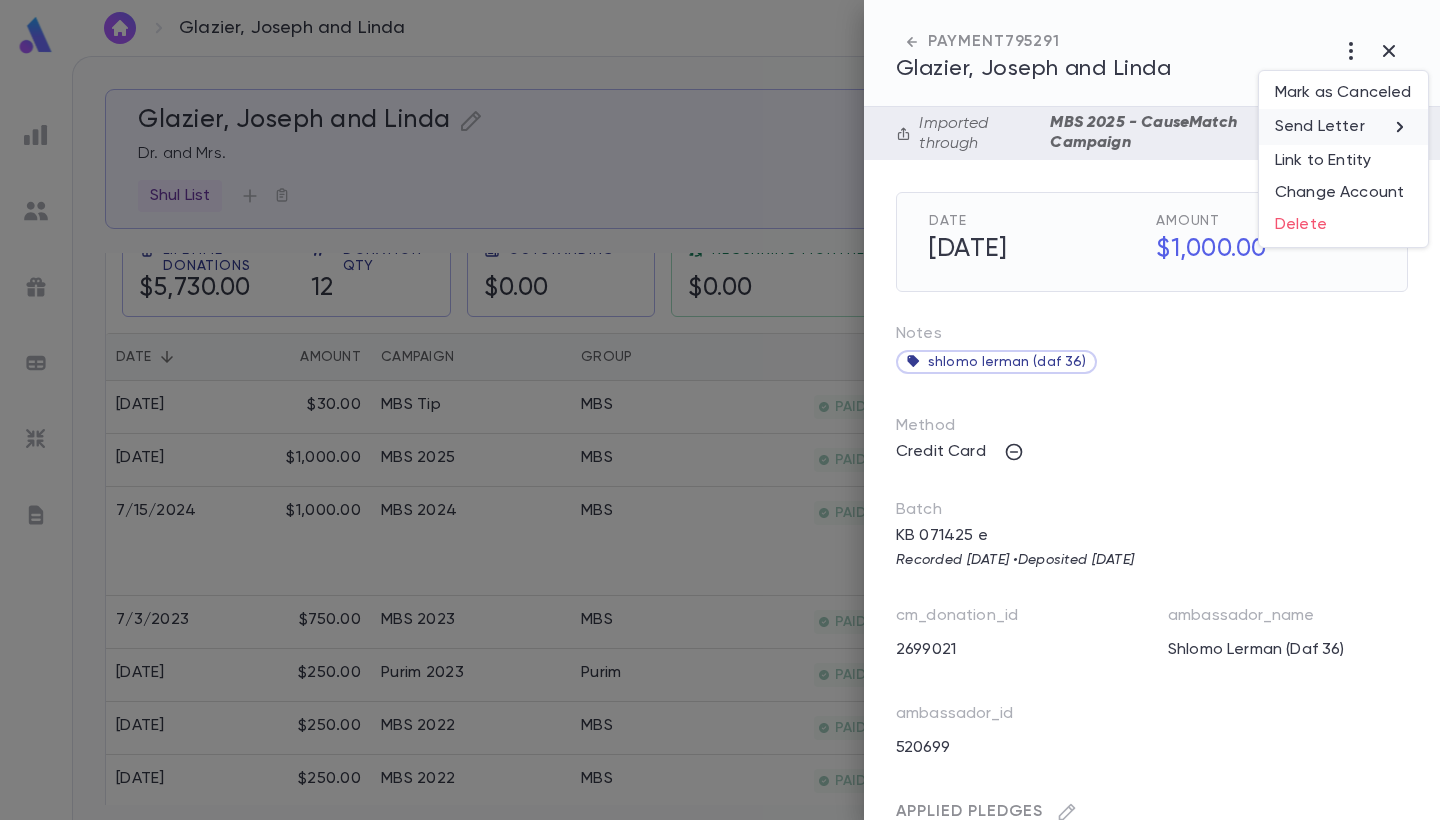 click on "Send    Letter" at bounding box center [1320, 127] 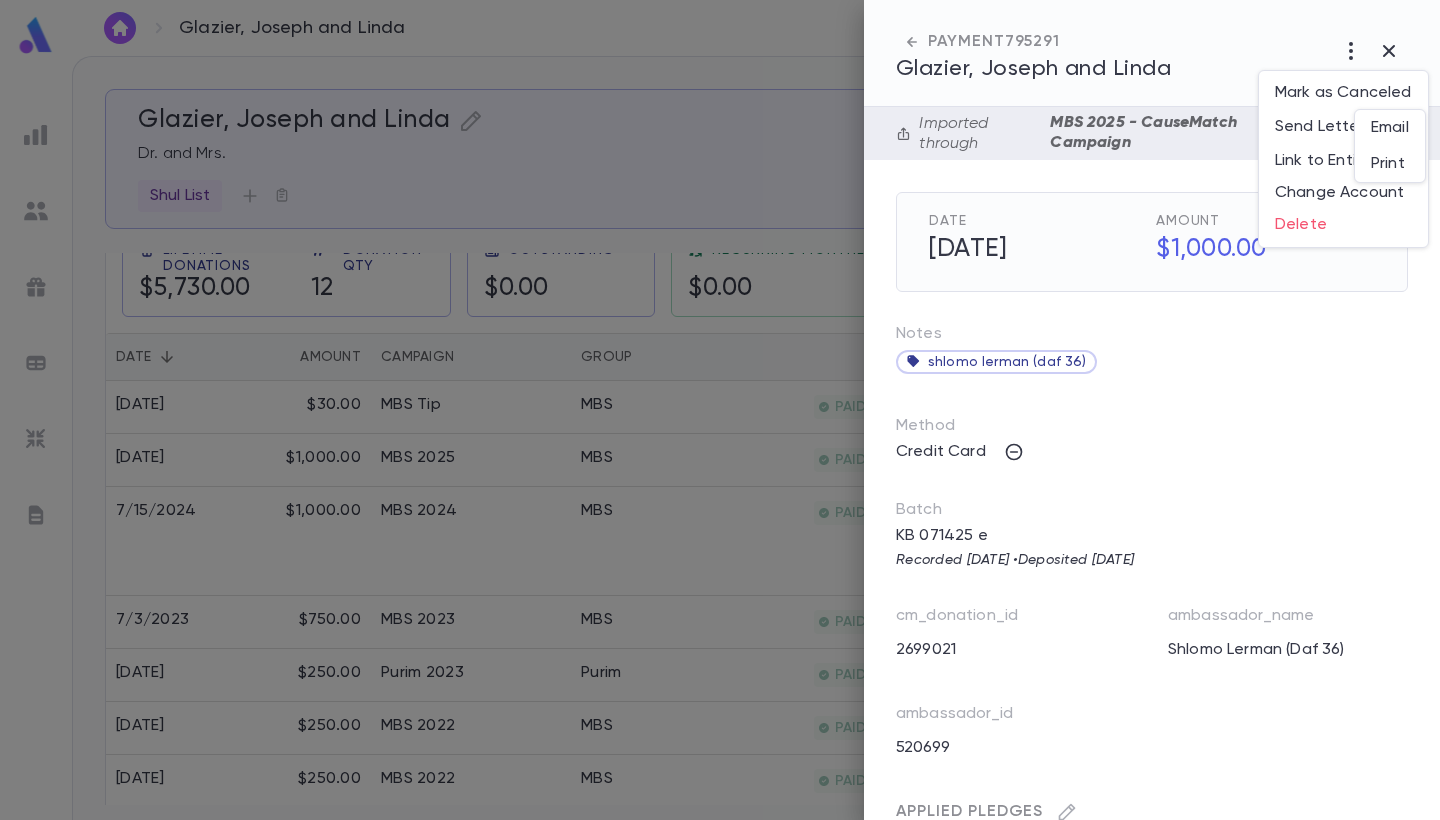 click on "Print" at bounding box center [1390, 164] 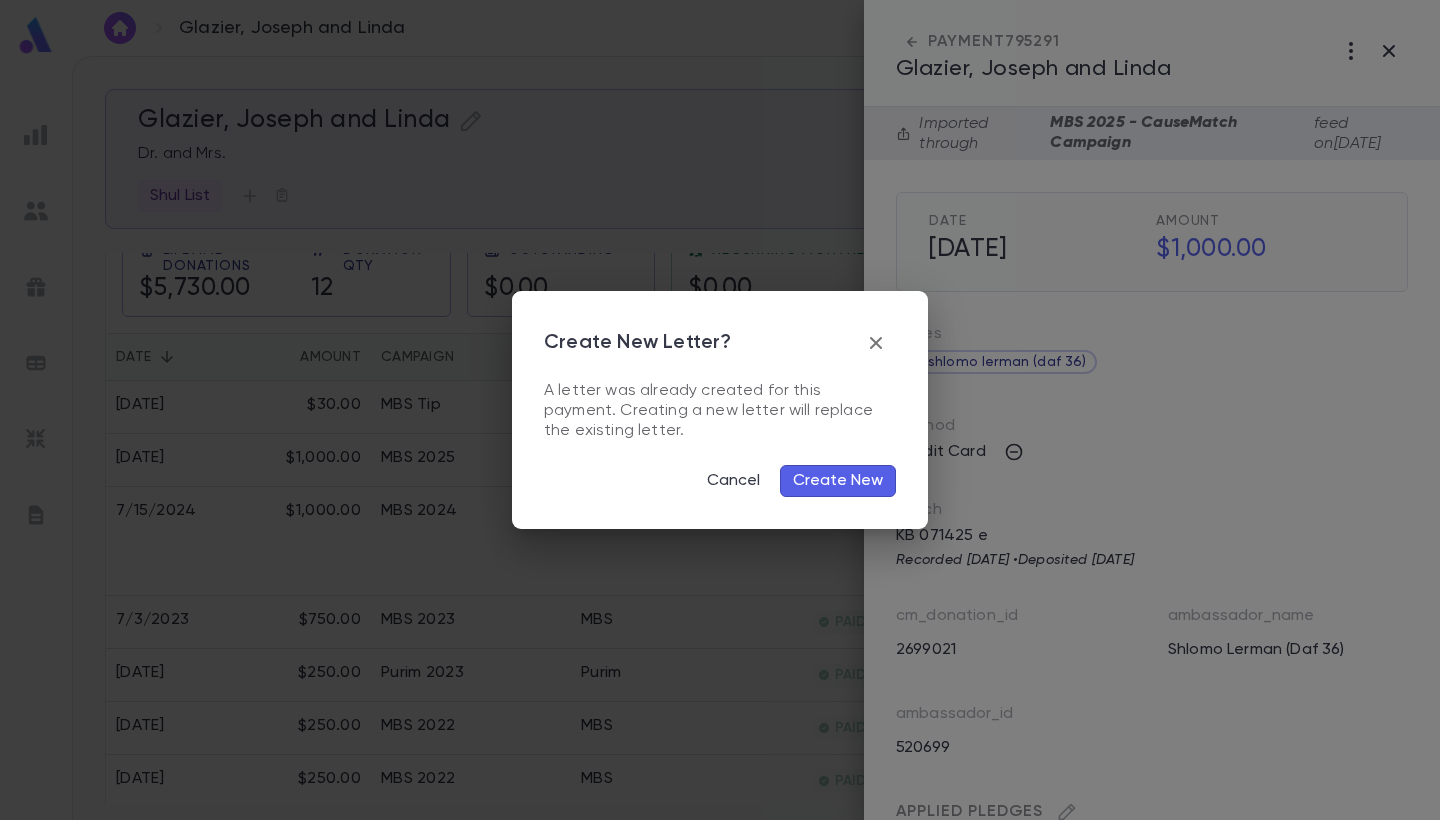 click on "Create New" at bounding box center (838, 481) 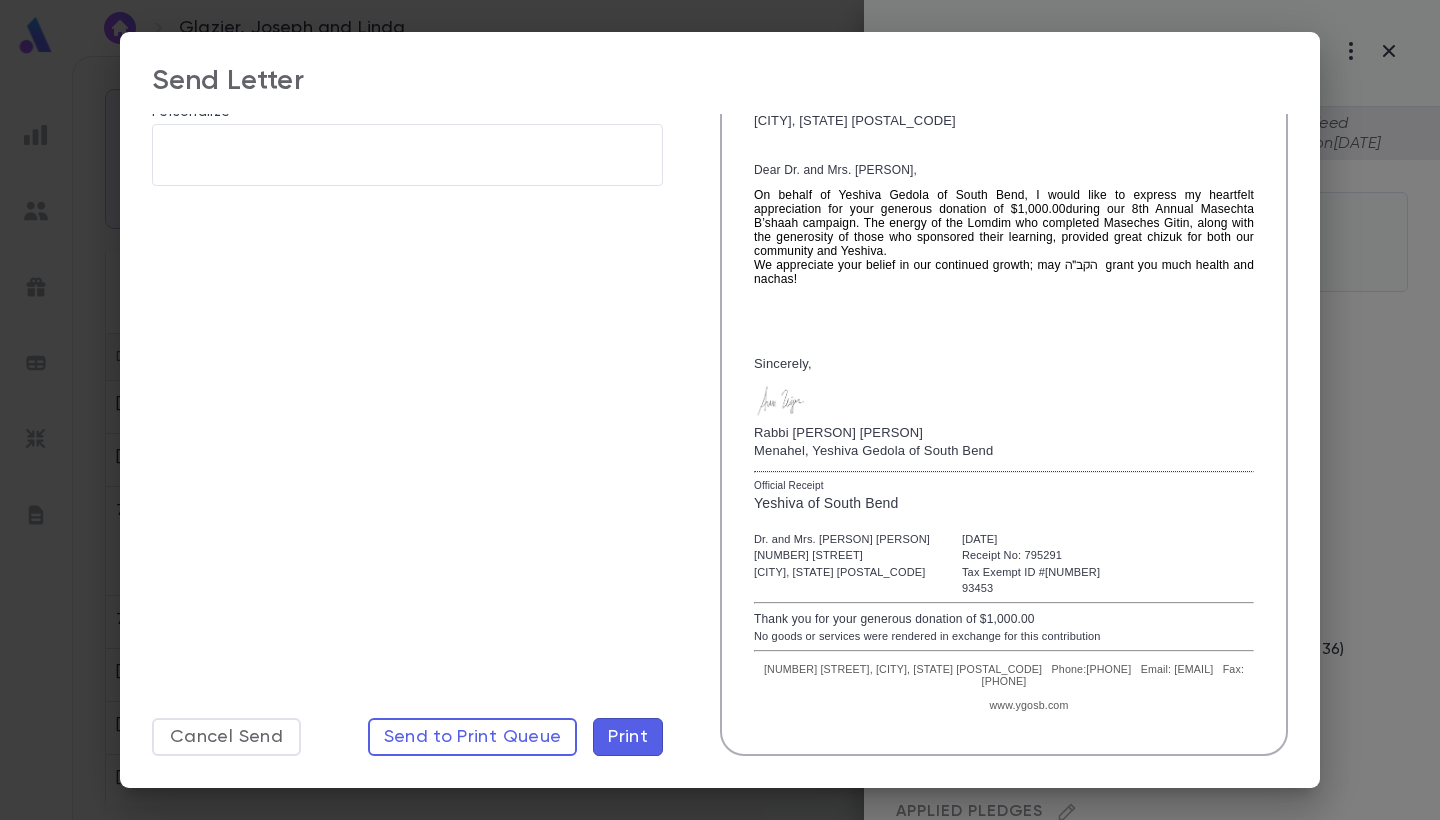 scroll, scrollTop: 293, scrollLeft: 0, axis: vertical 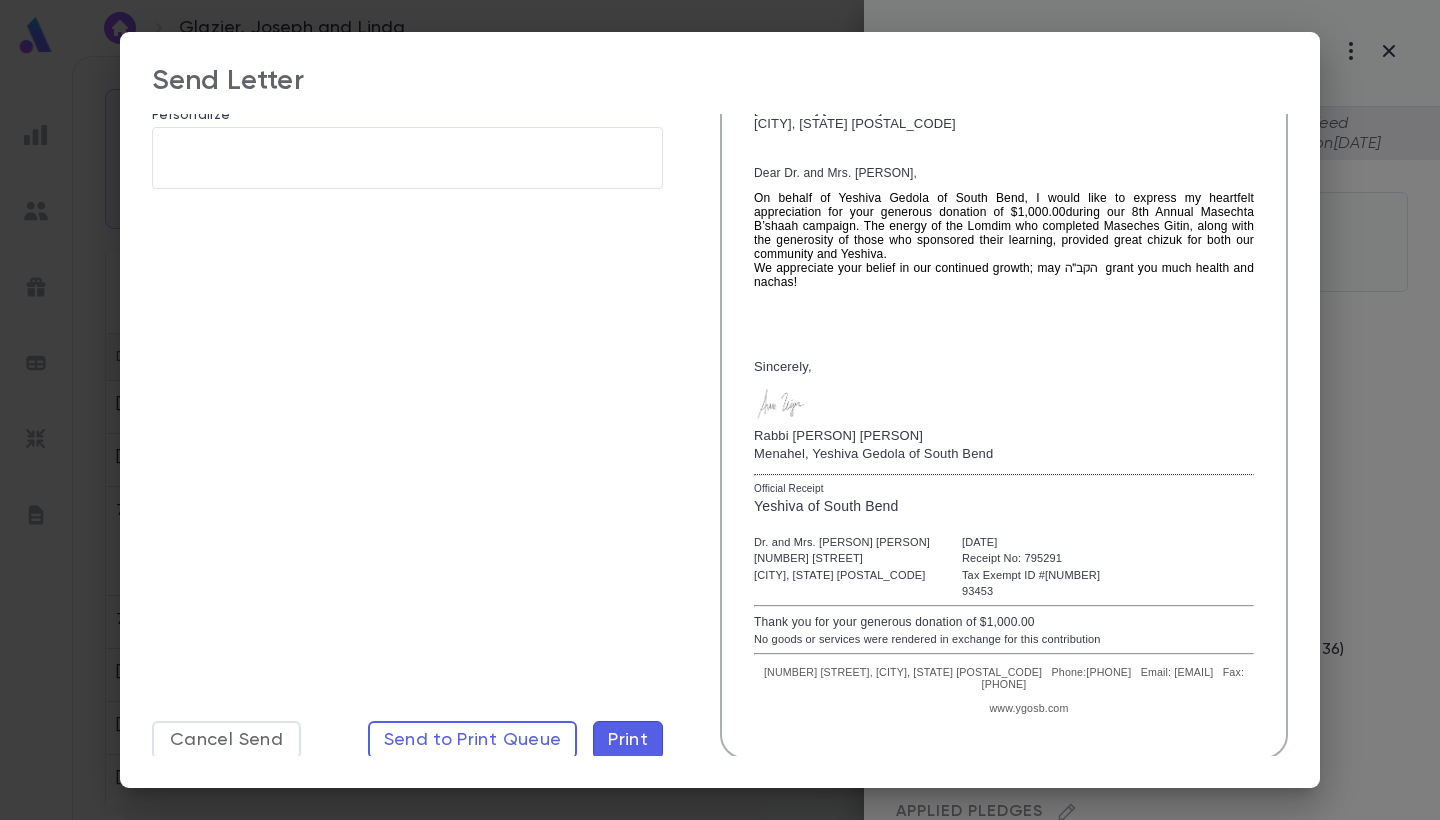 click on "Print" at bounding box center [628, 740] 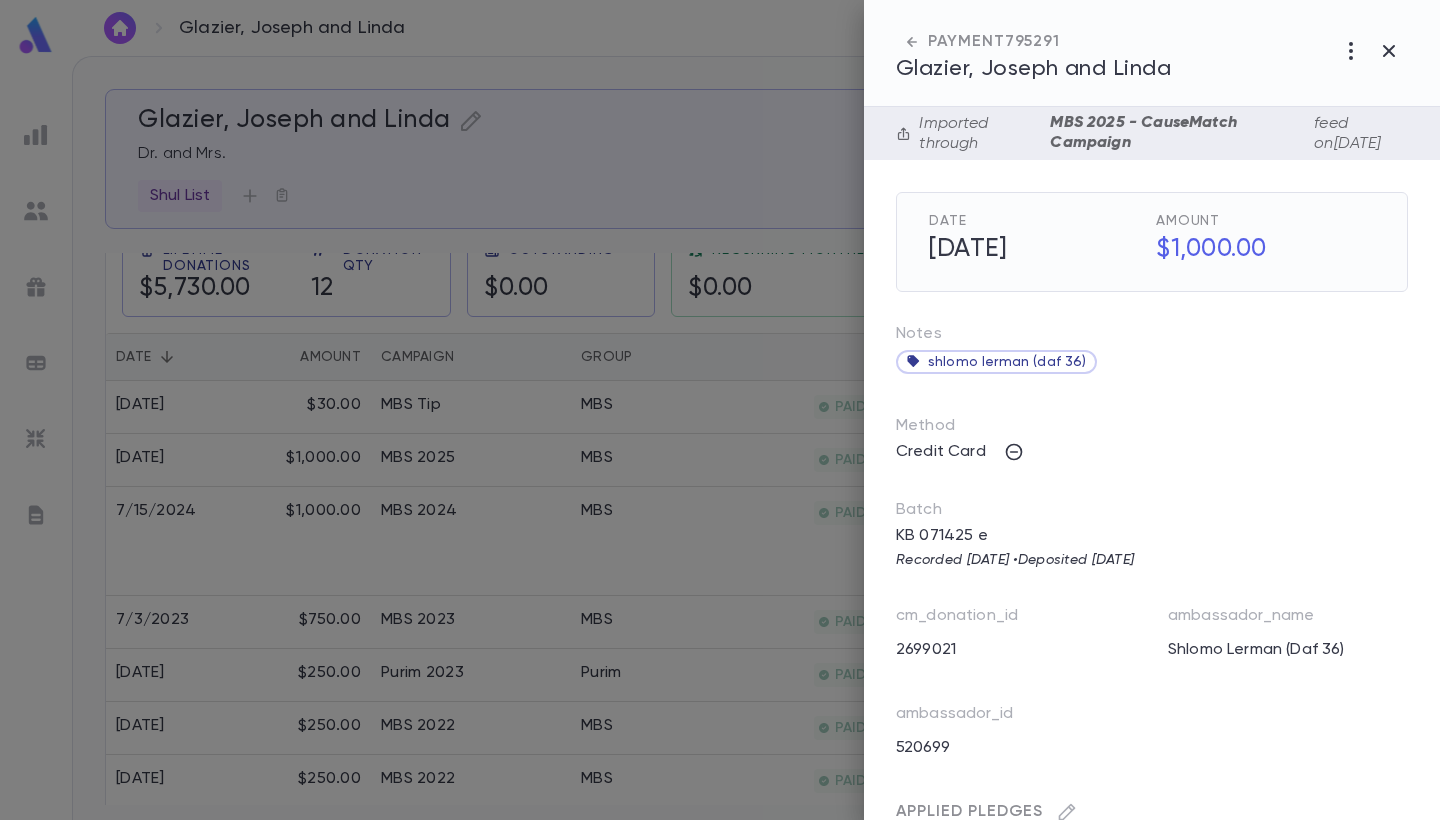 click at bounding box center [720, 410] 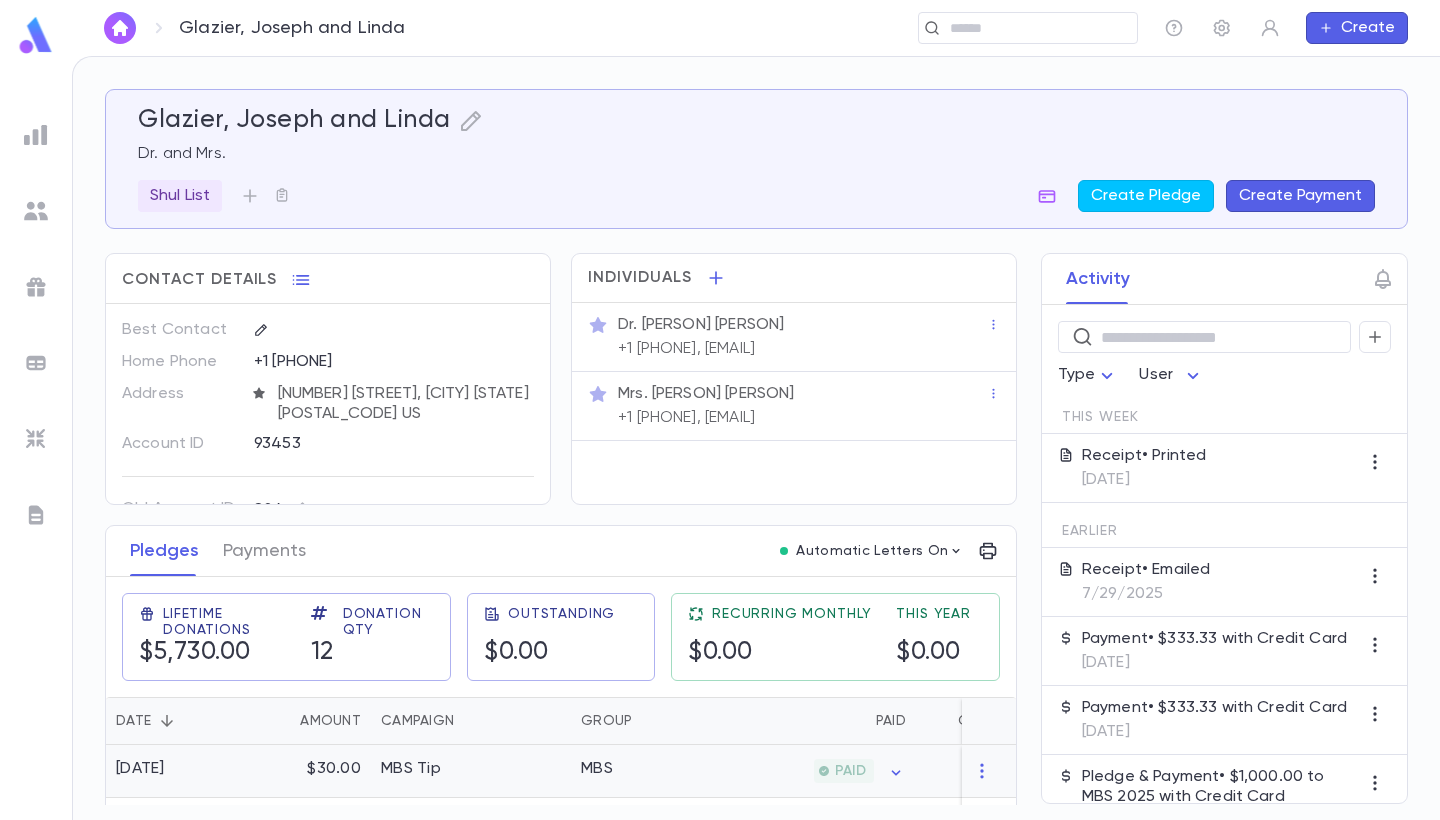 scroll, scrollTop: 0, scrollLeft: 0, axis: both 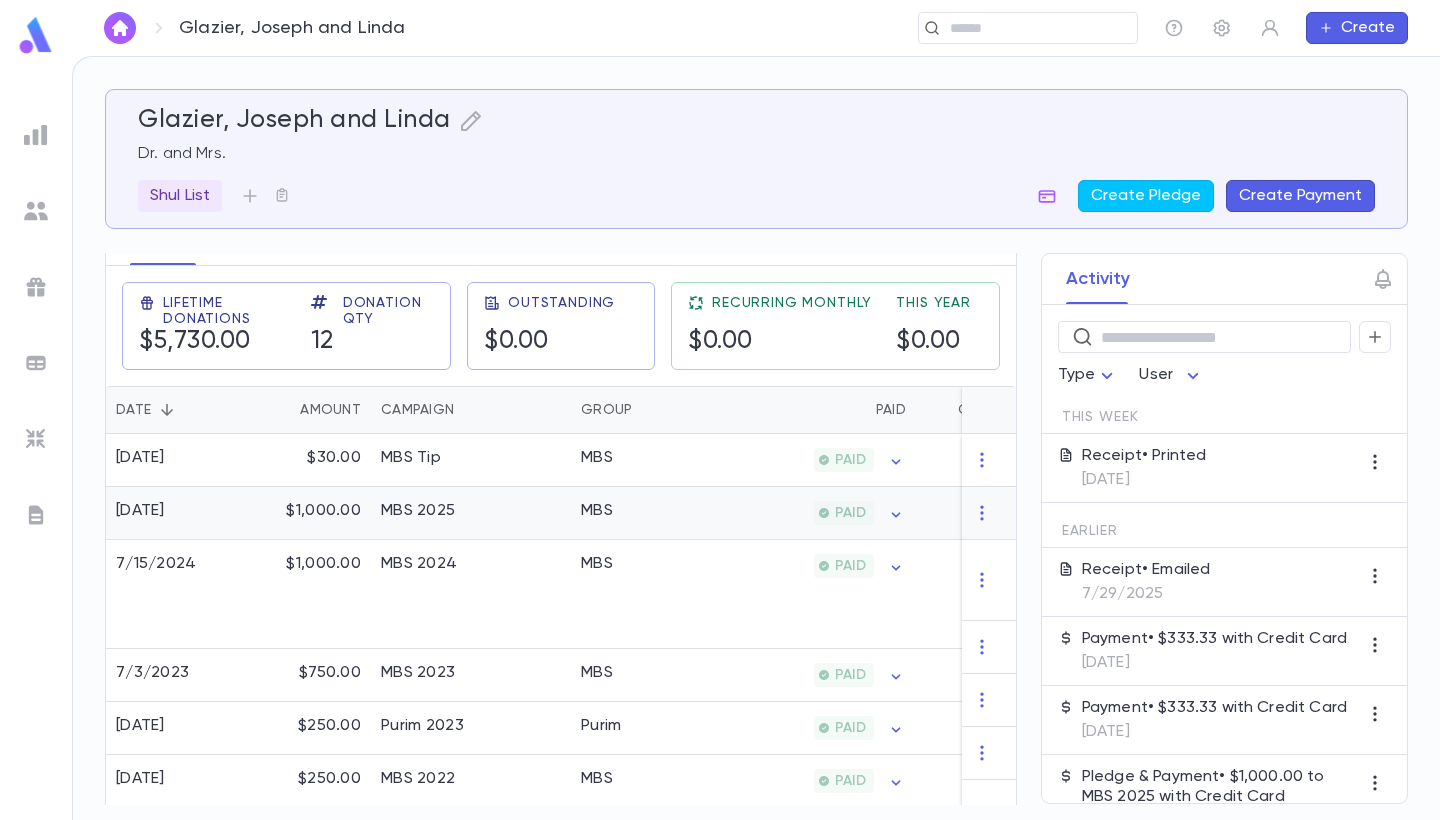 click on "MBS [YEAR]" at bounding box center (471, 513) 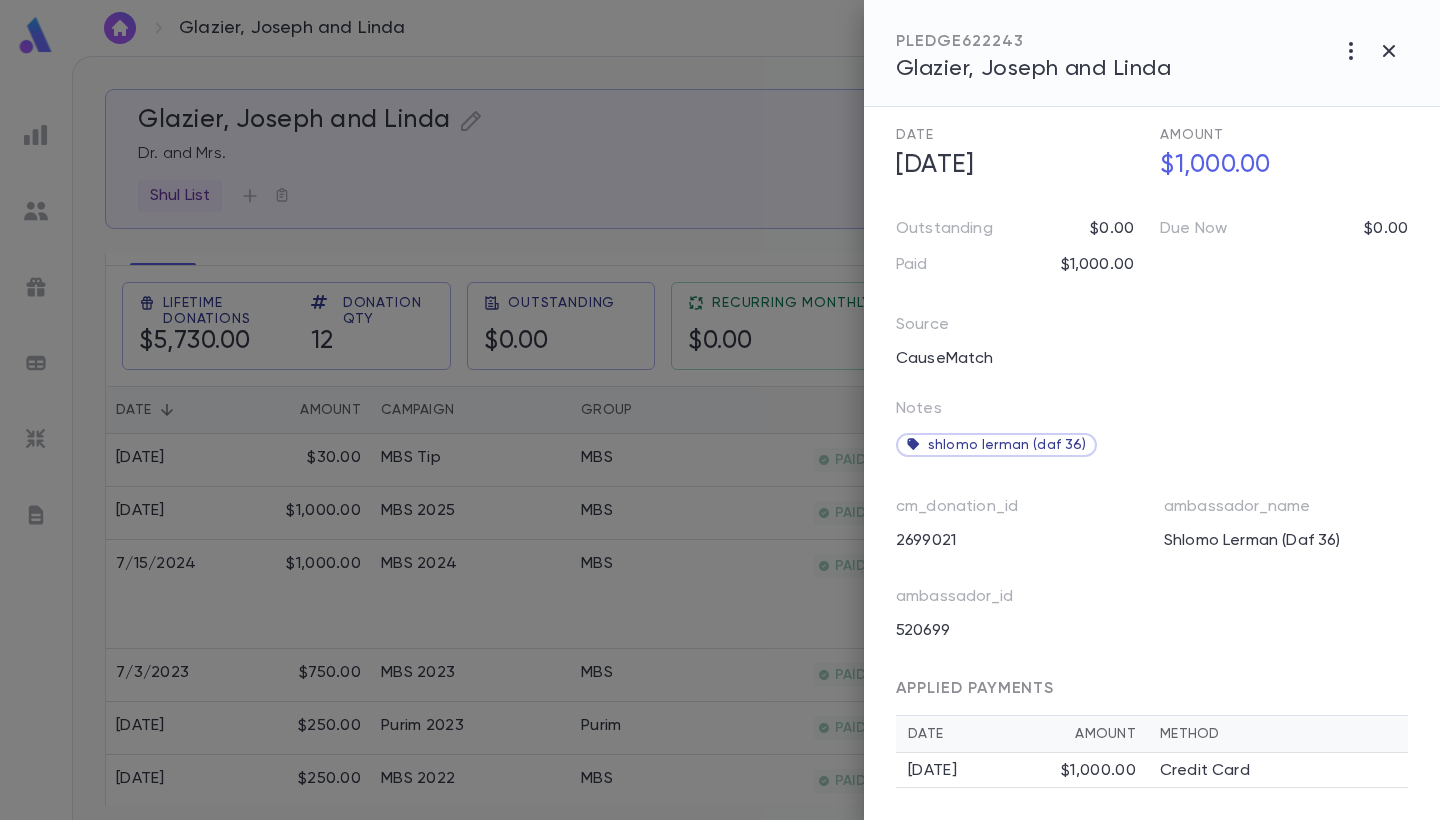 scroll, scrollTop: 147, scrollLeft: 0, axis: vertical 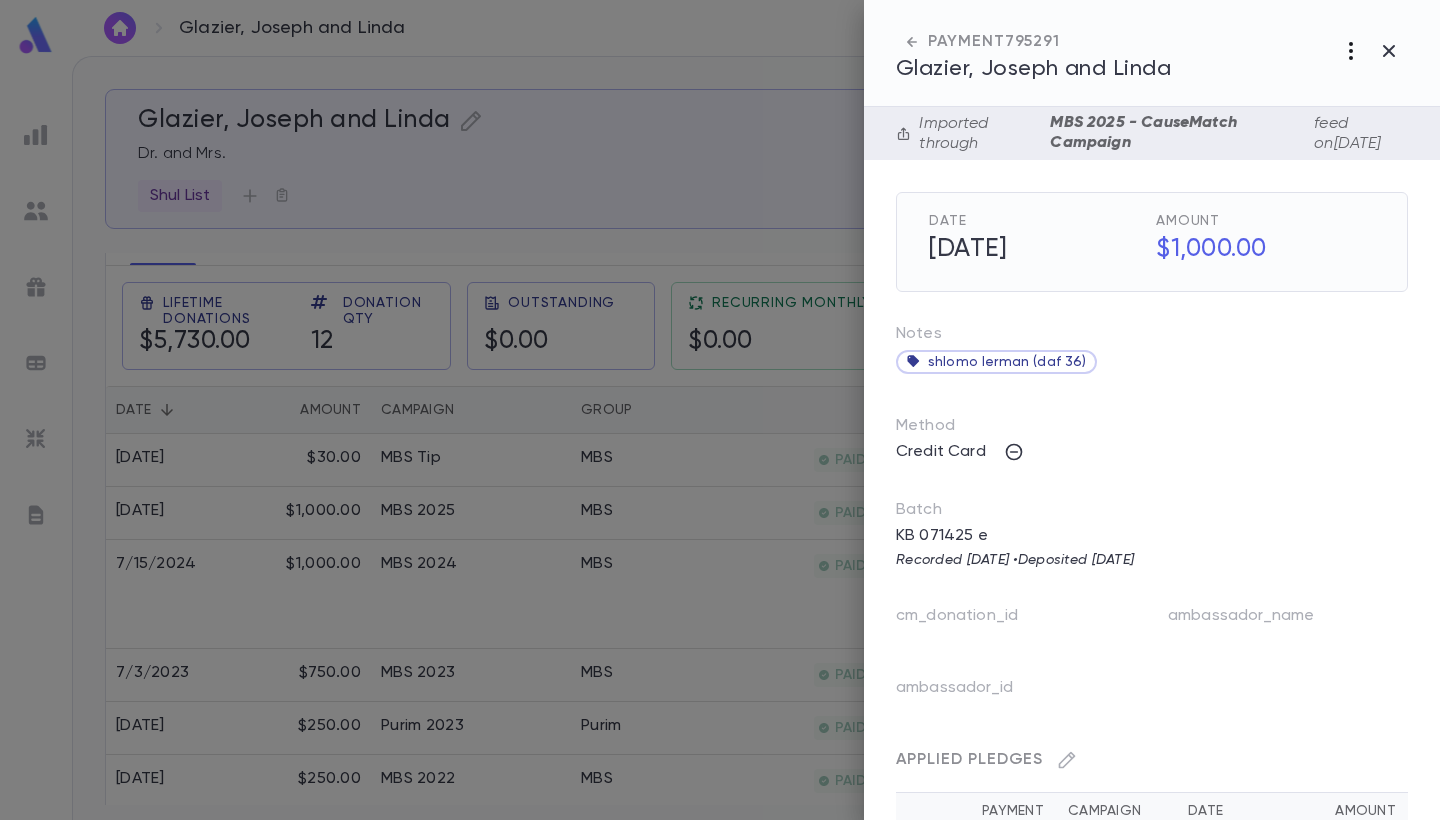 click 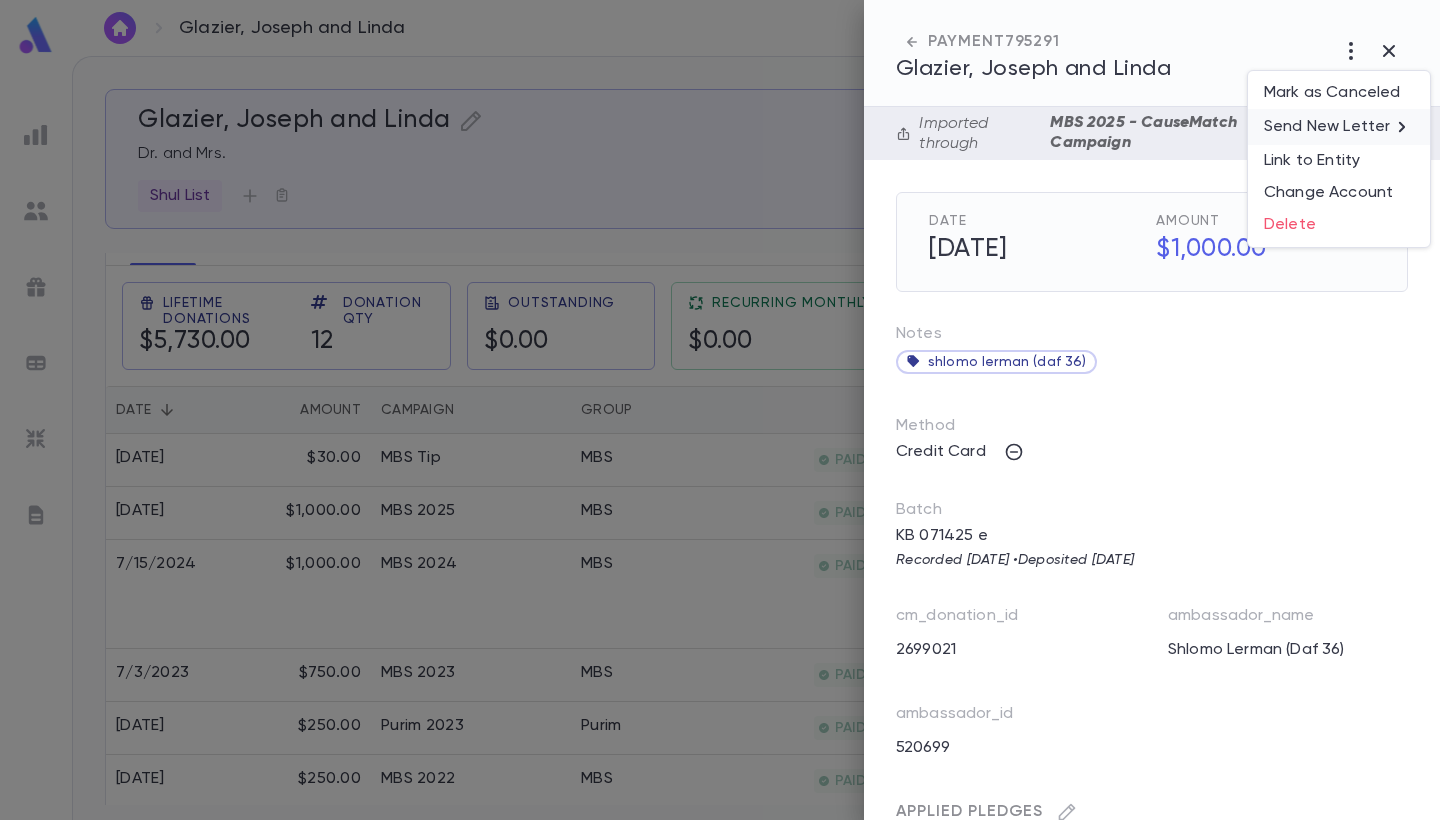 click on "Send   New Letter" at bounding box center [1327, 127] 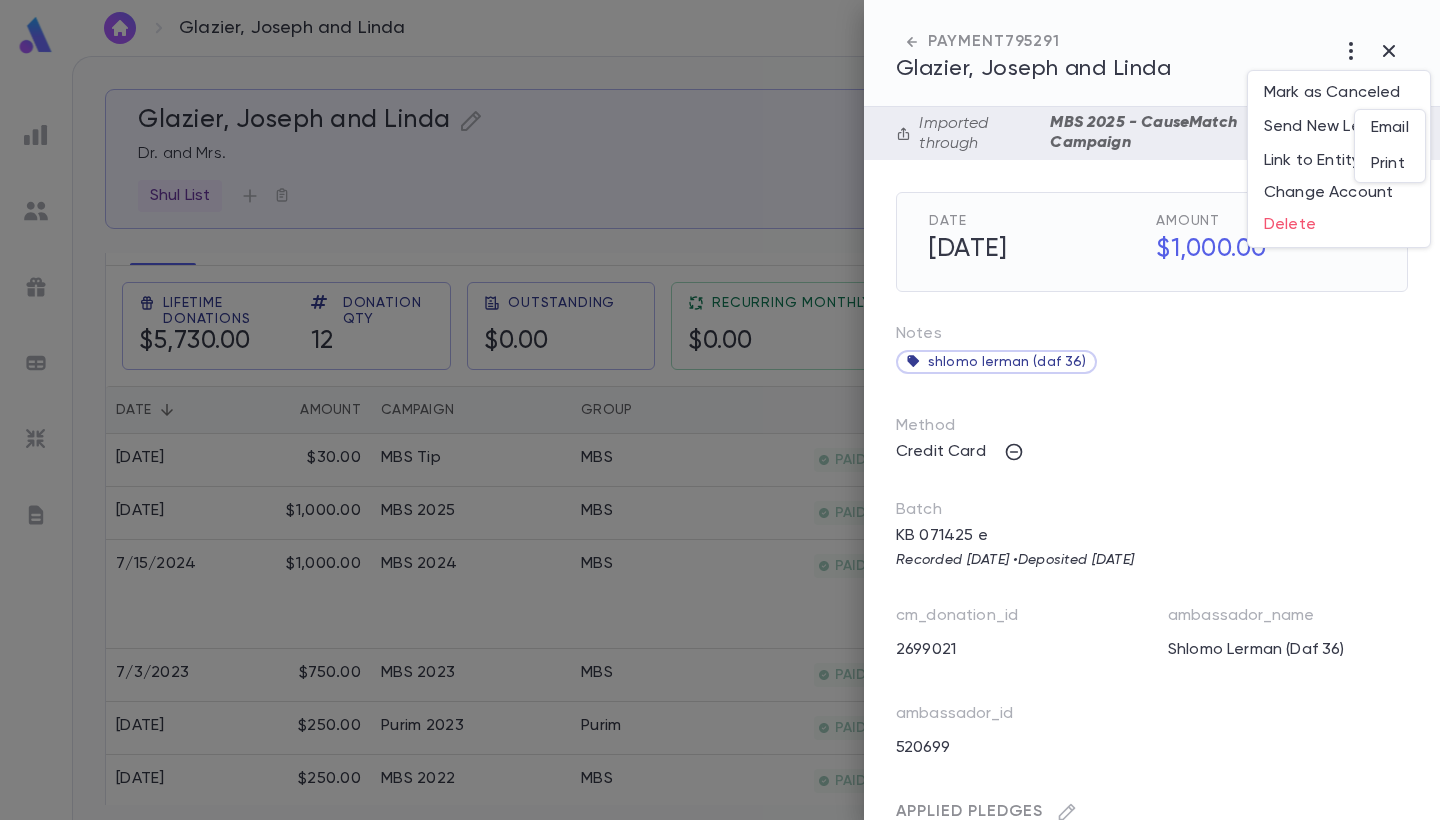 click on "Print" at bounding box center [1390, 164] 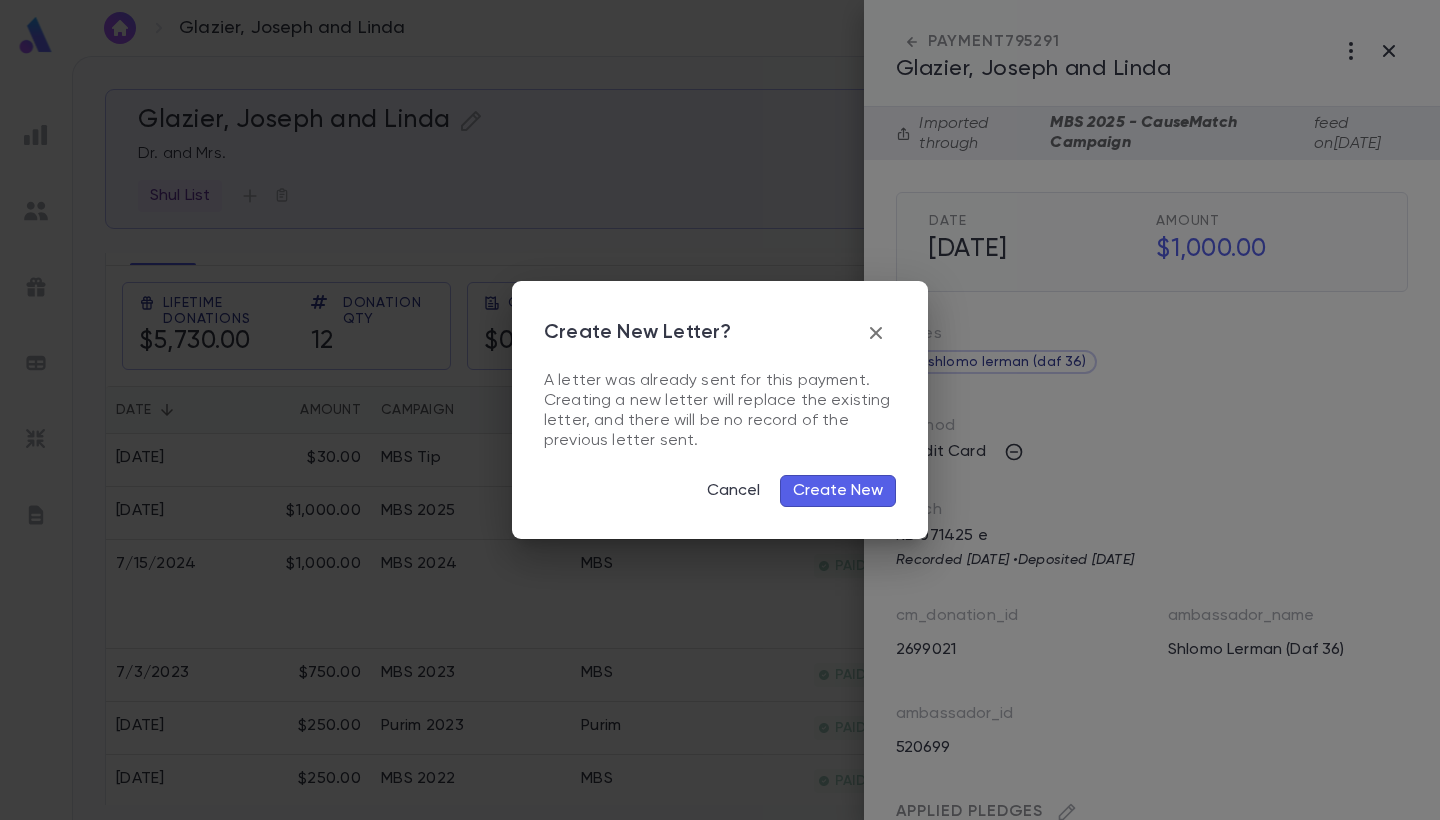 click on "Create New" at bounding box center [838, 491] 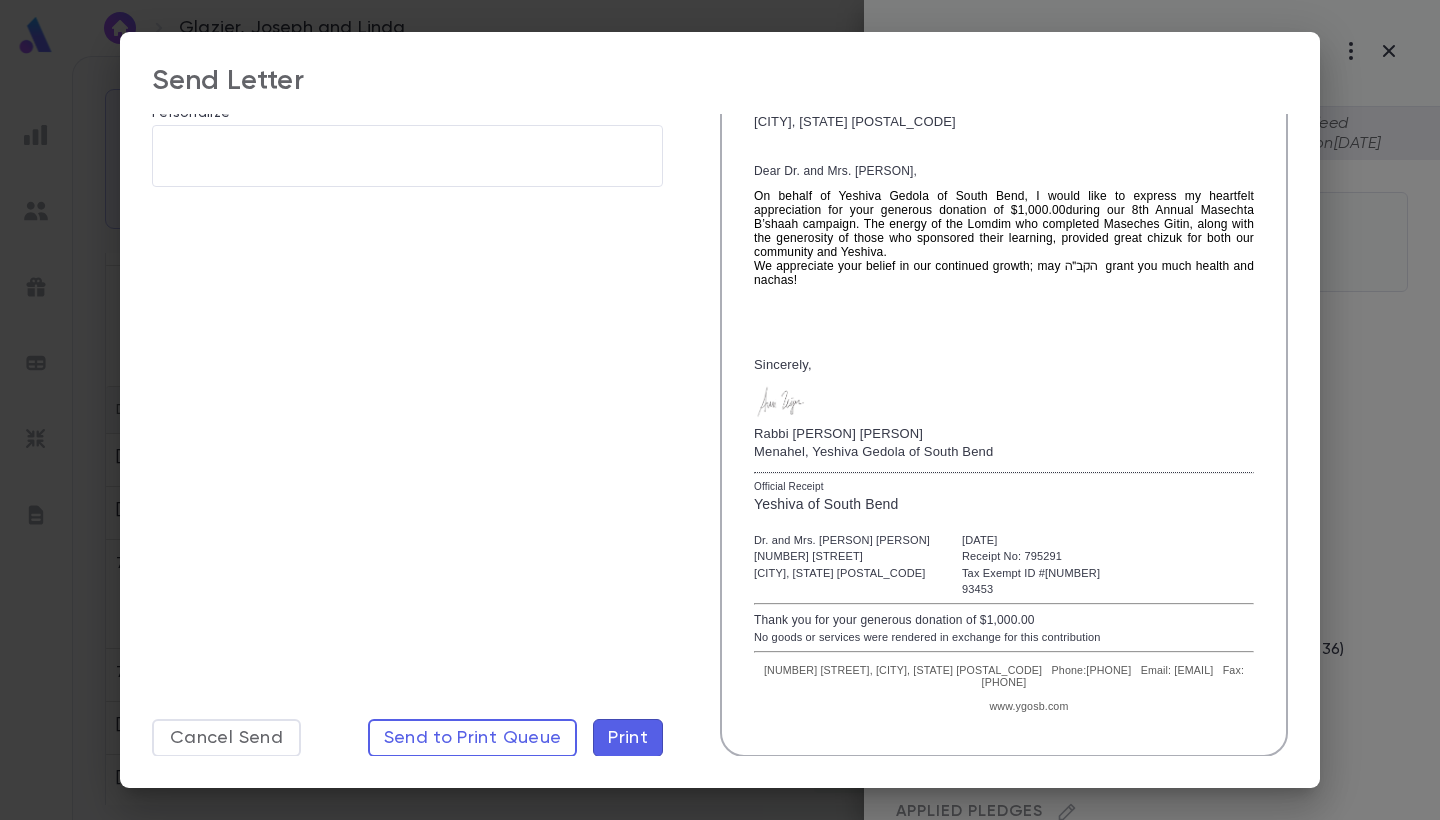 scroll, scrollTop: 293, scrollLeft: 0, axis: vertical 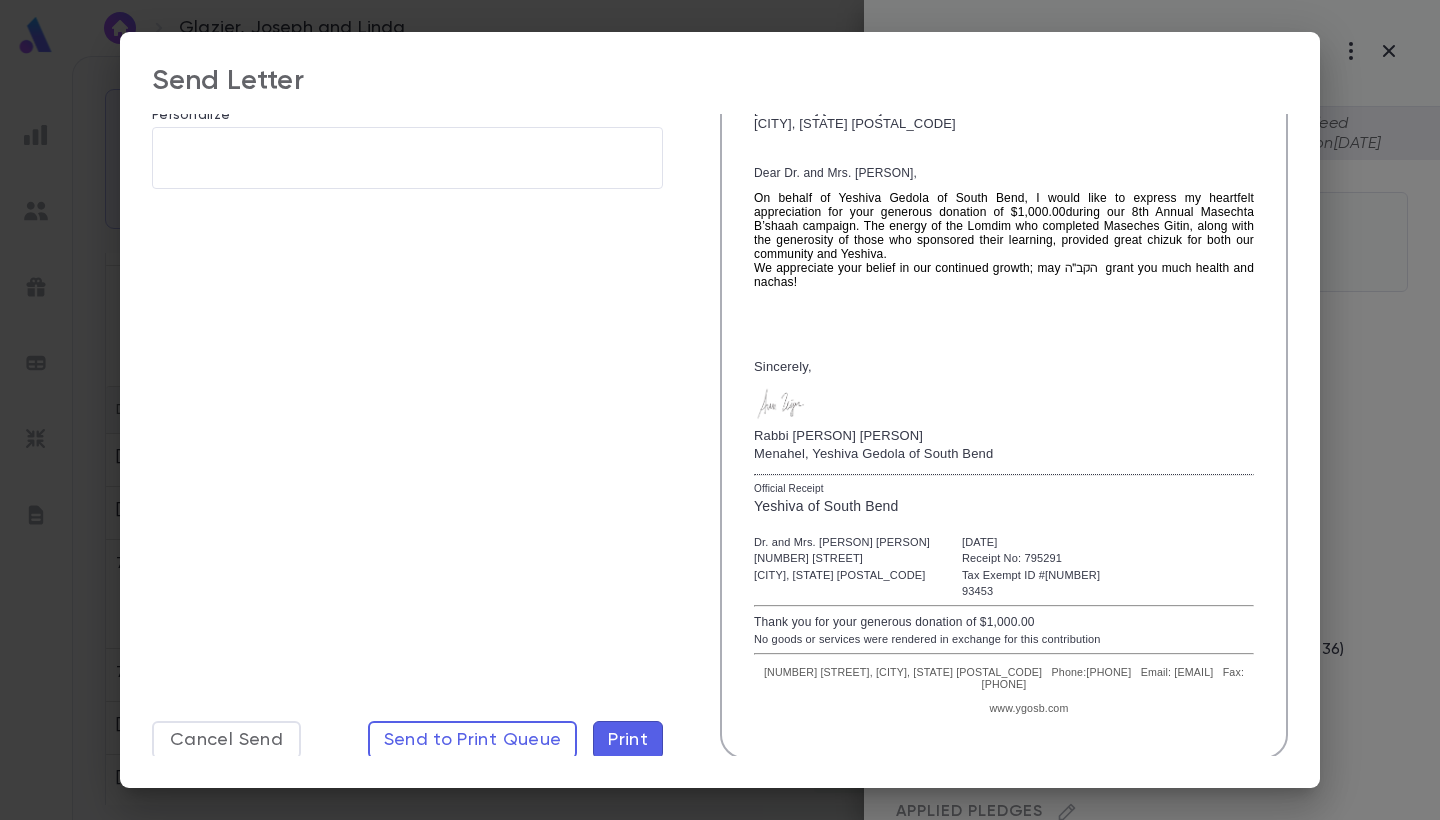 click on "Print" at bounding box center (628, 740) 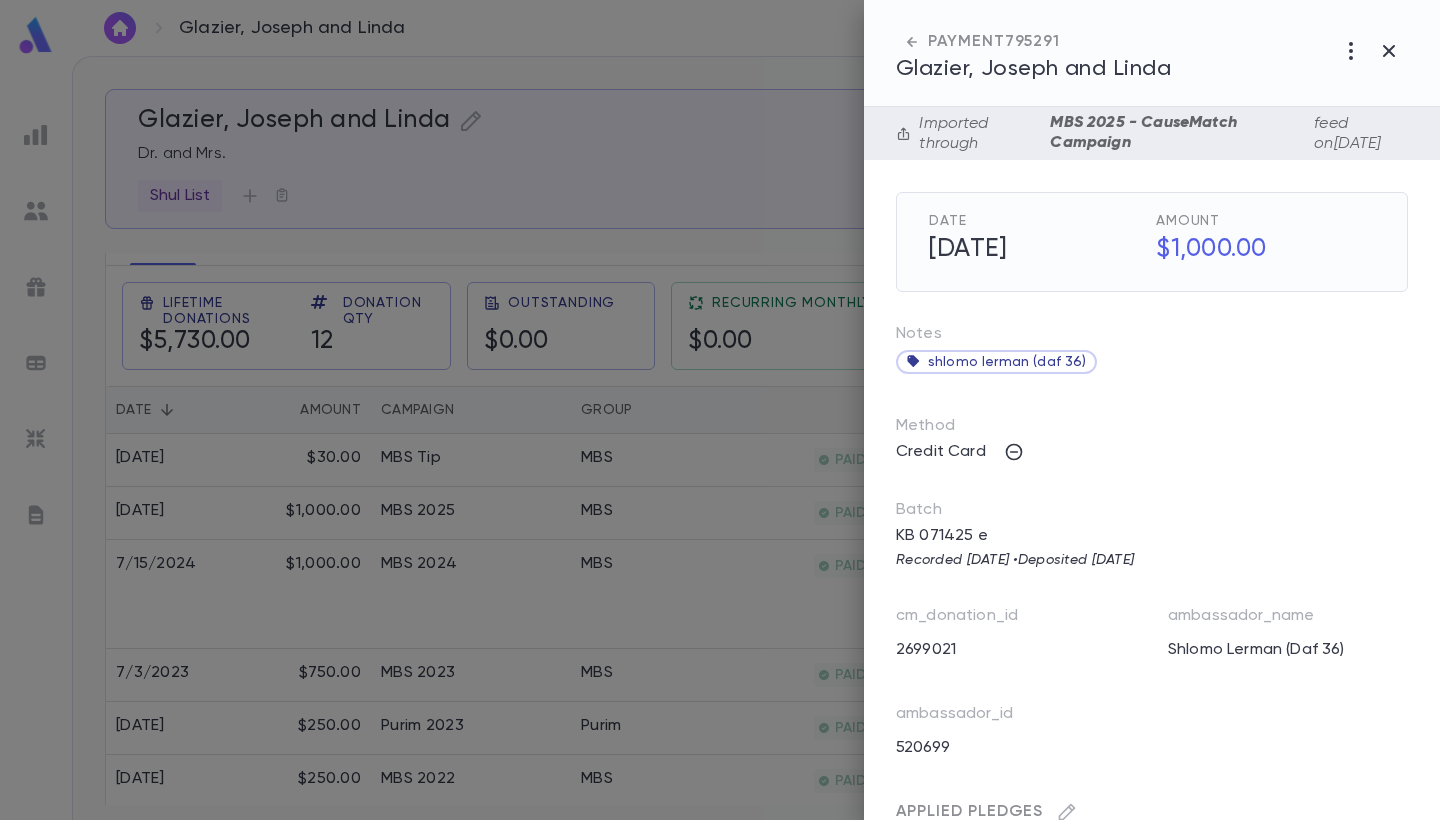 scroll, scrollTop: 0, scrollLeft: 0, axis: both 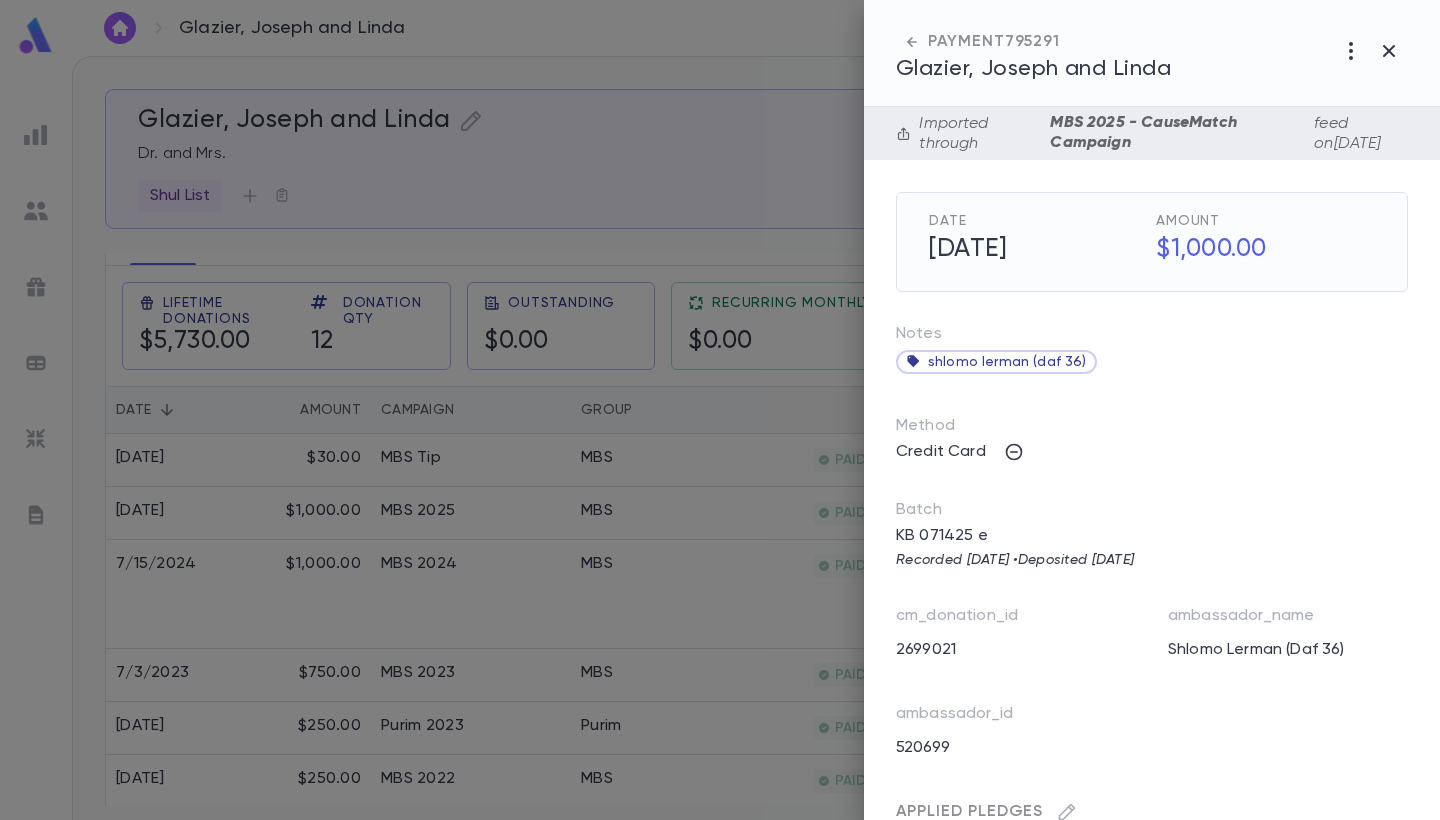 click at bounding box center (720, 410) 